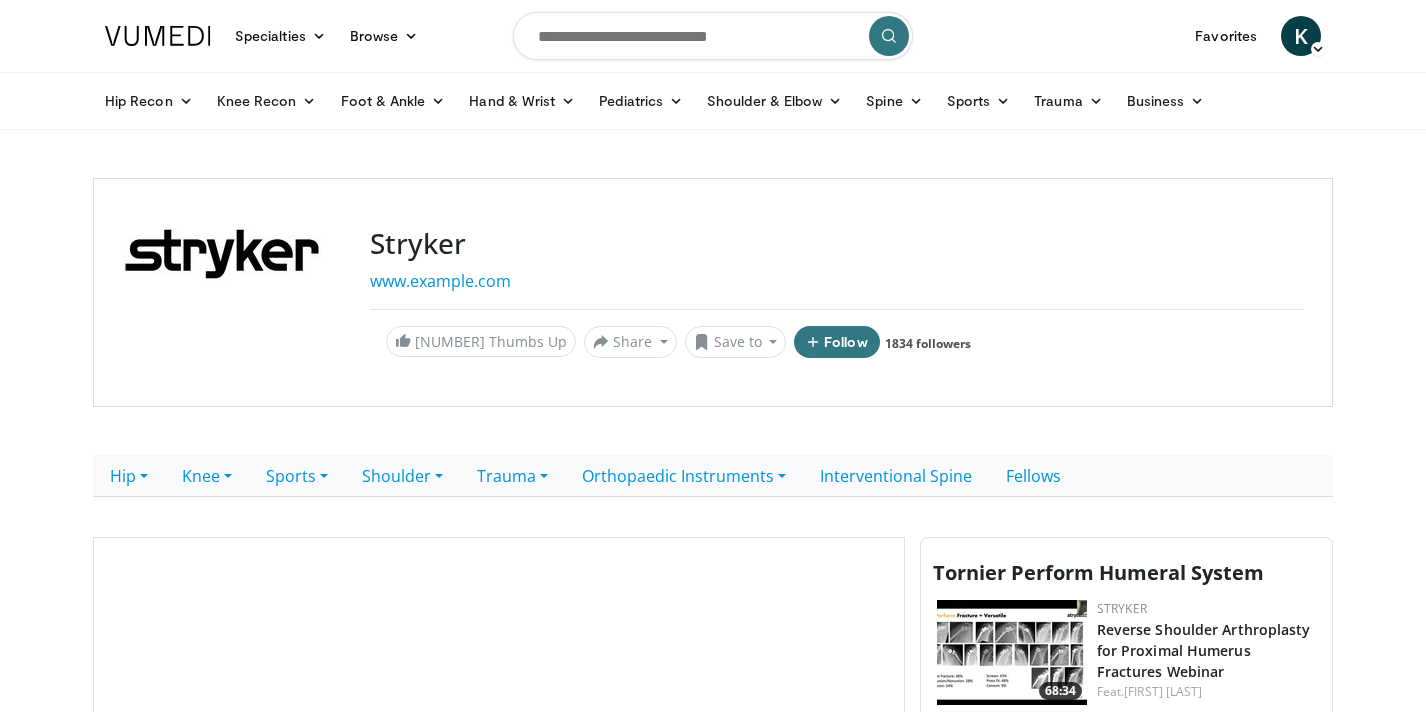 scroll, scrollTop: 0, scrollLeft: 0, axis: both 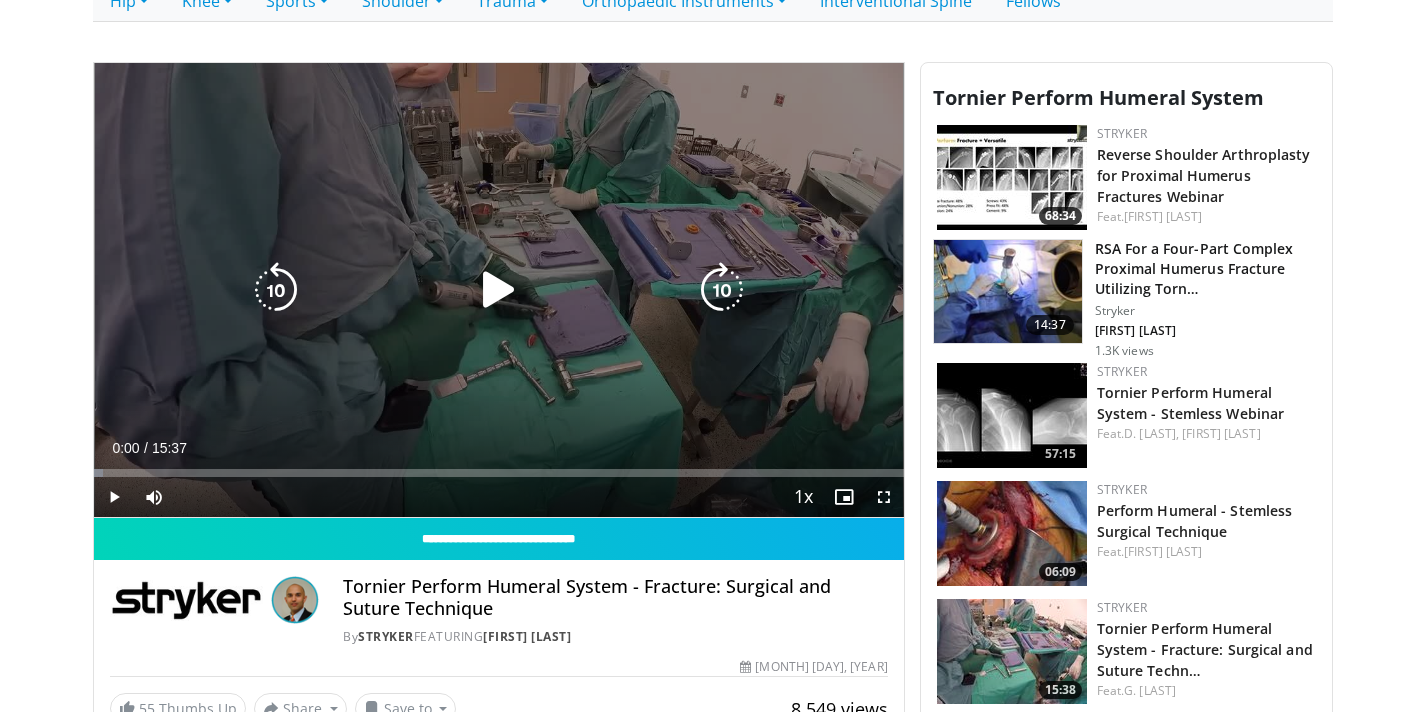 click at bounding box center (499, 290) 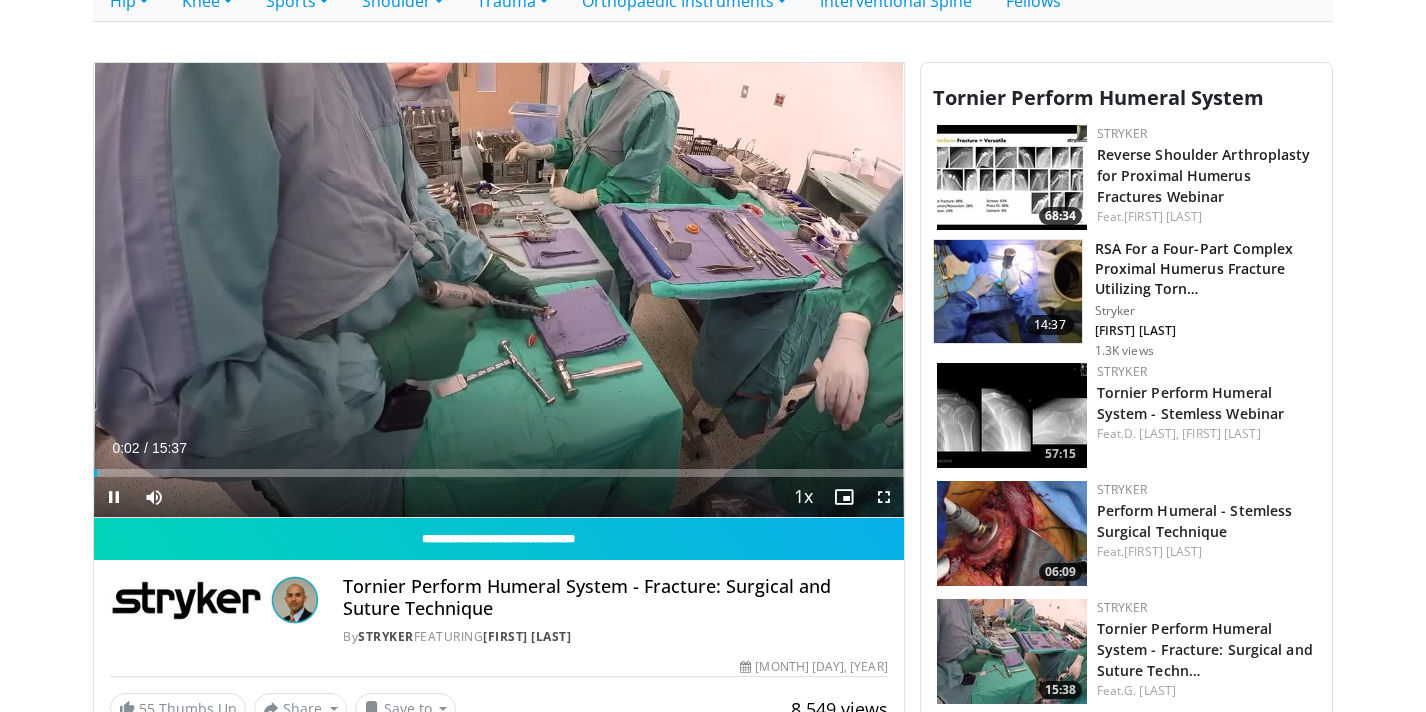 click at bounding box center [884, 497] 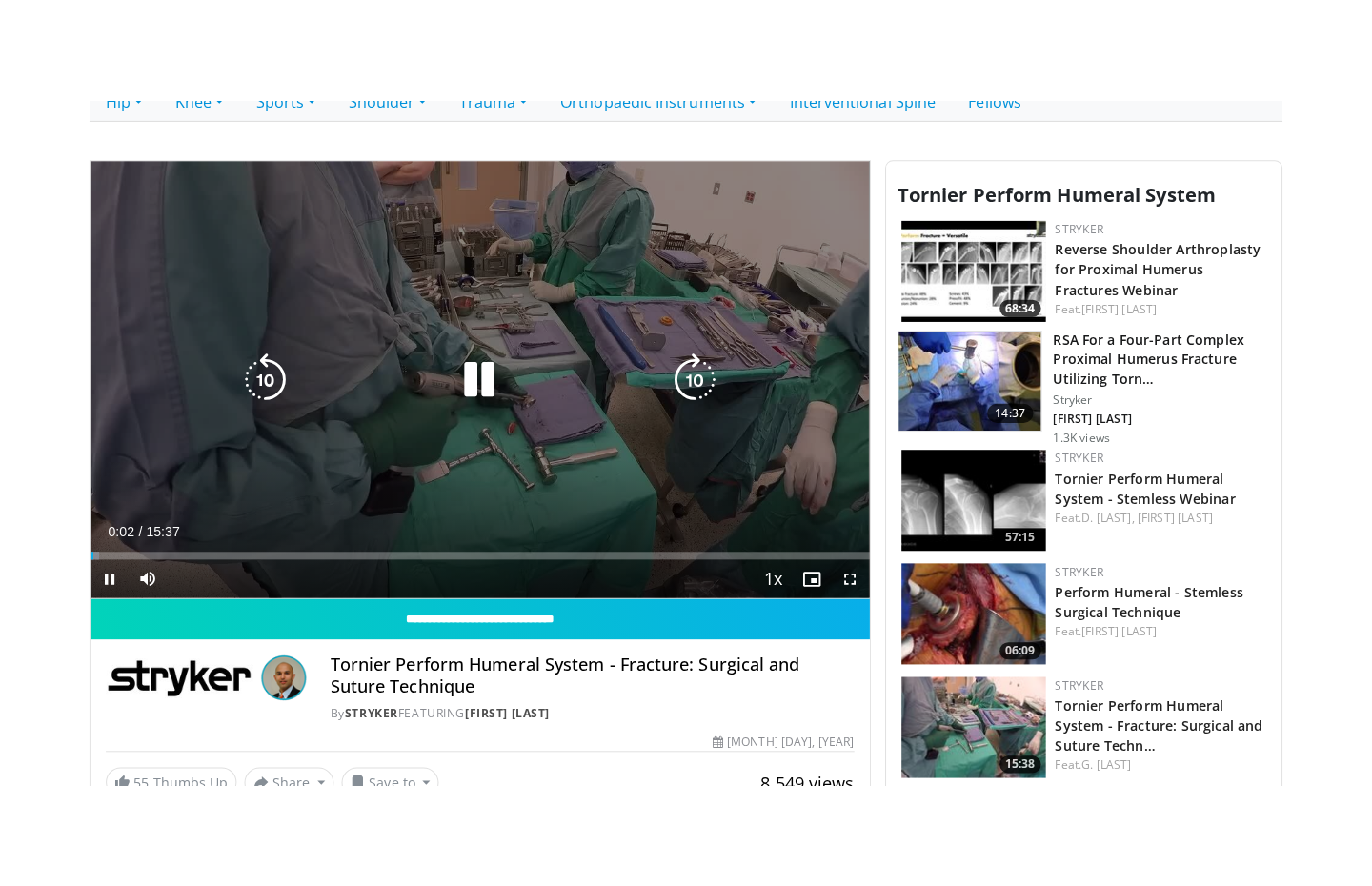 scroll, scrollTop: 0, scrollLeft: 0, axis: both 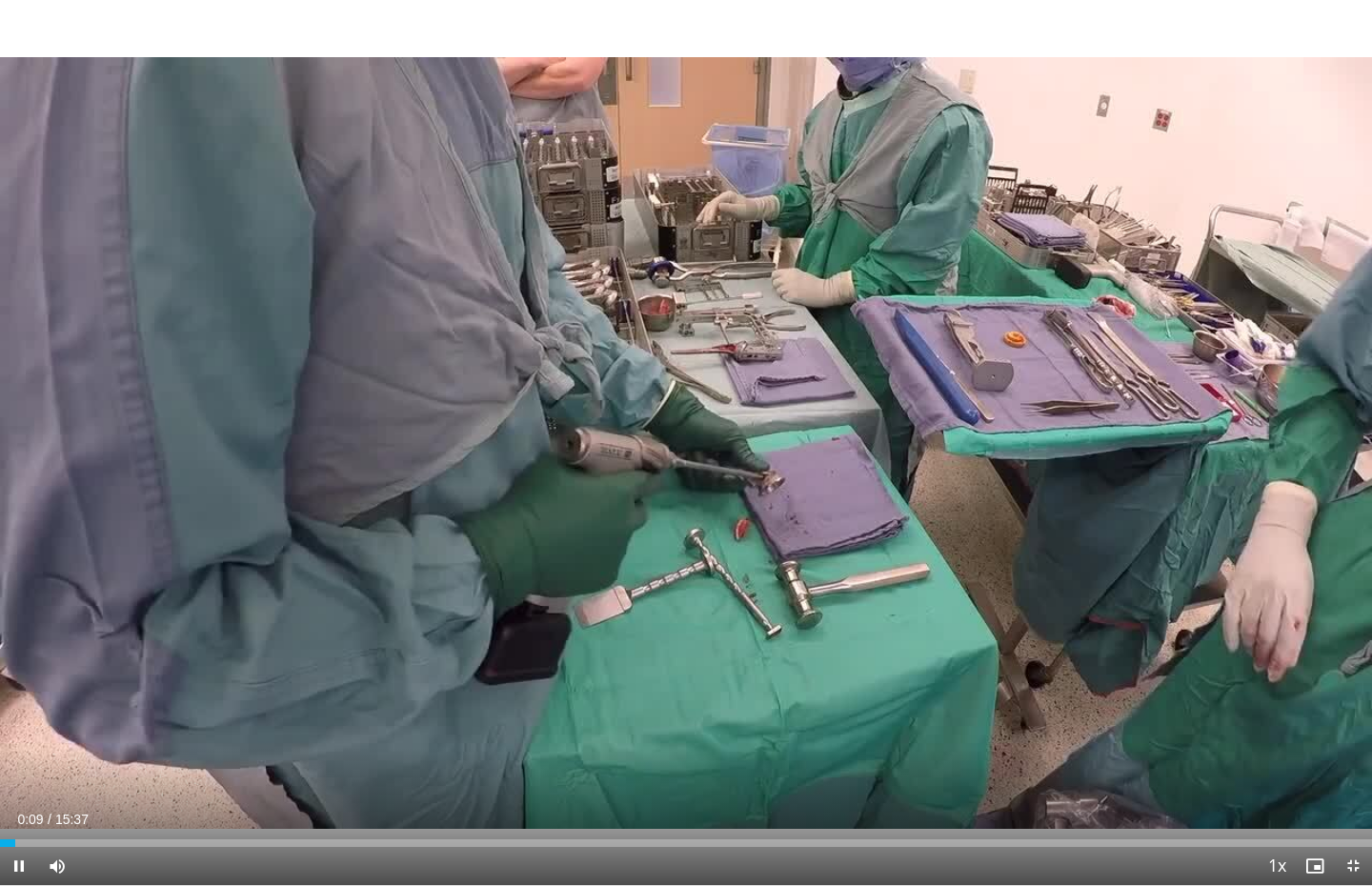 click on "10 seconds
Tap to unmute" at bounding box center [686, 442] 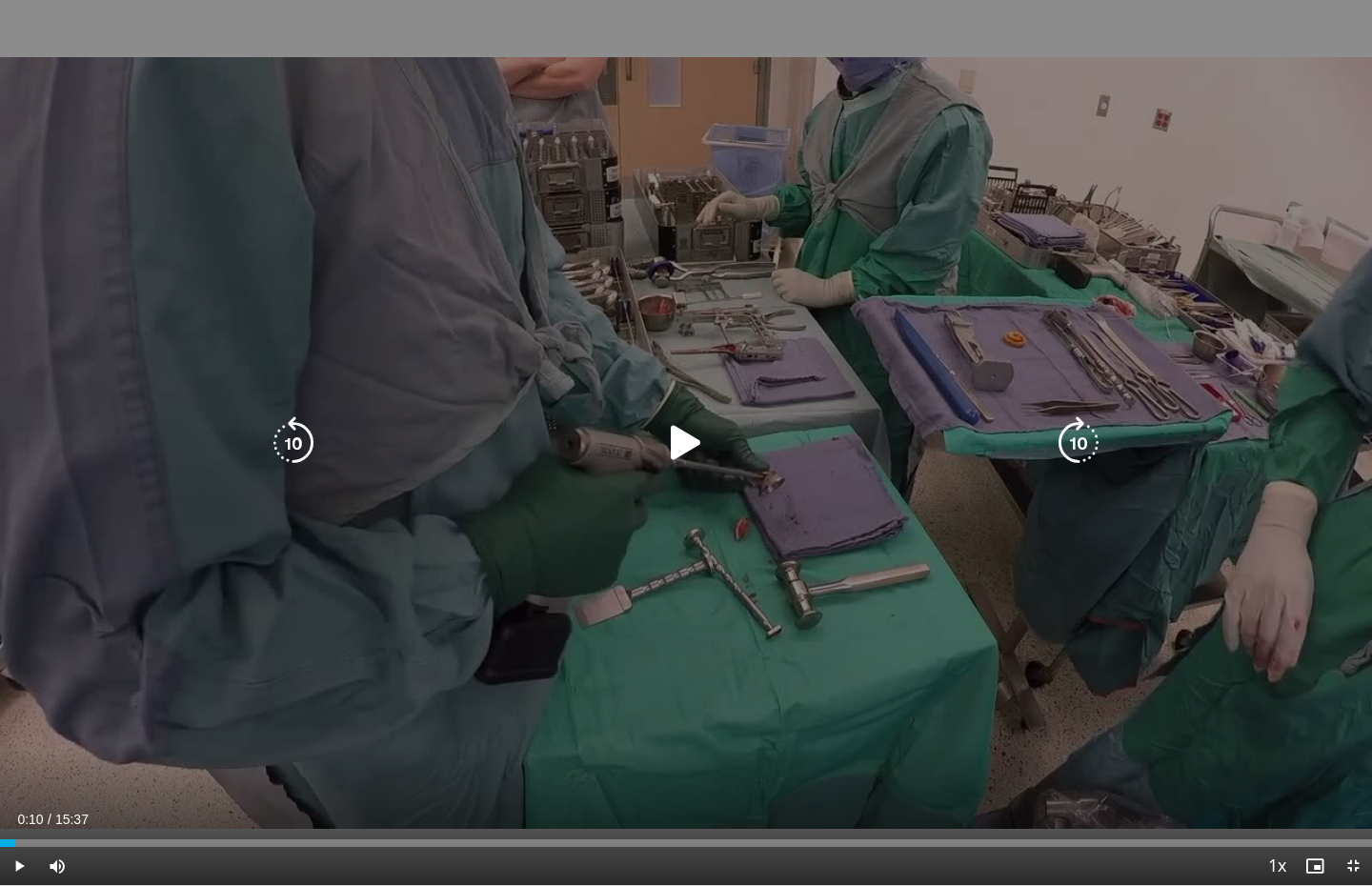 click at bounding box center (686, 443) 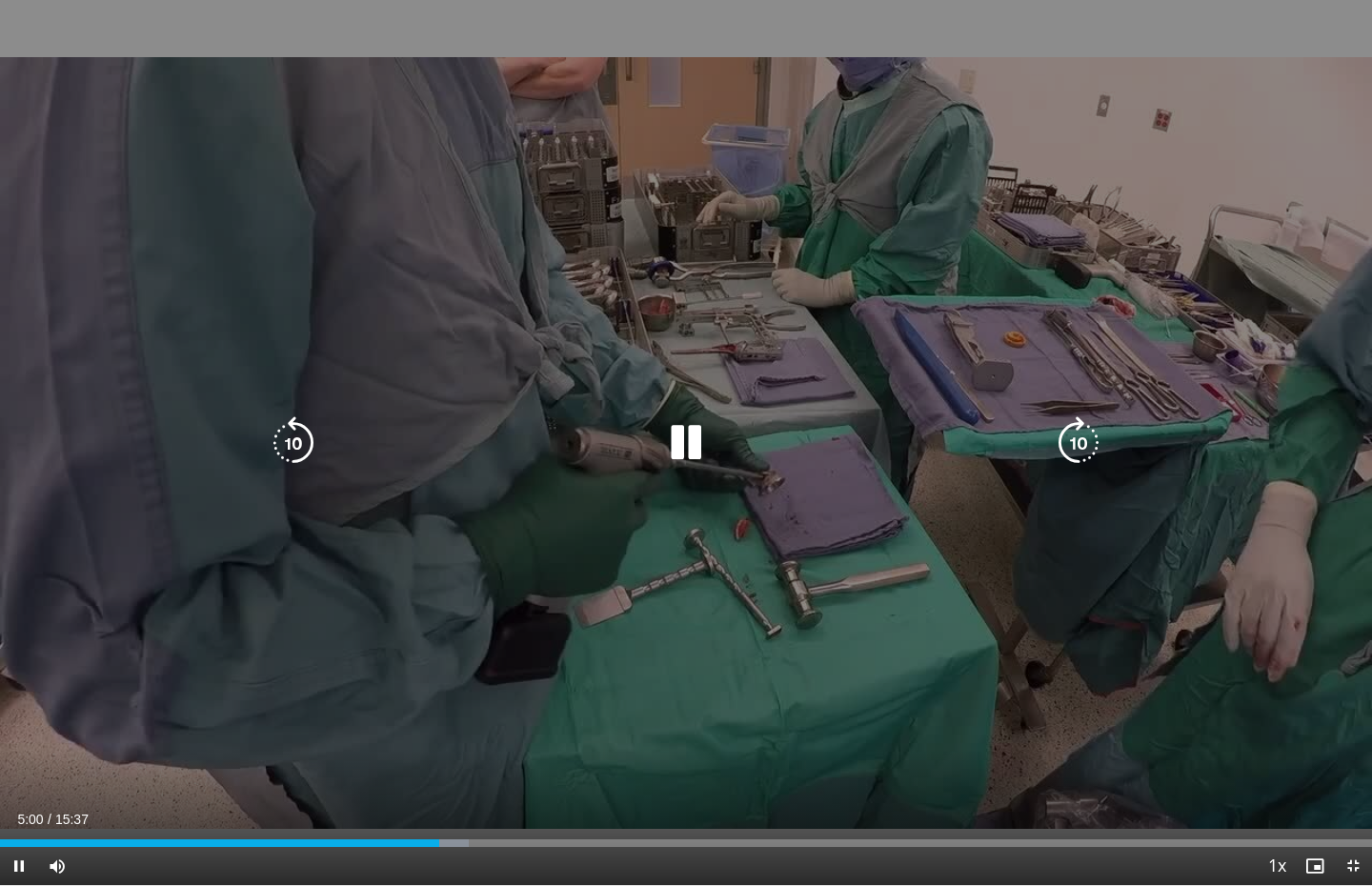 click at bounding box center [686, 443] 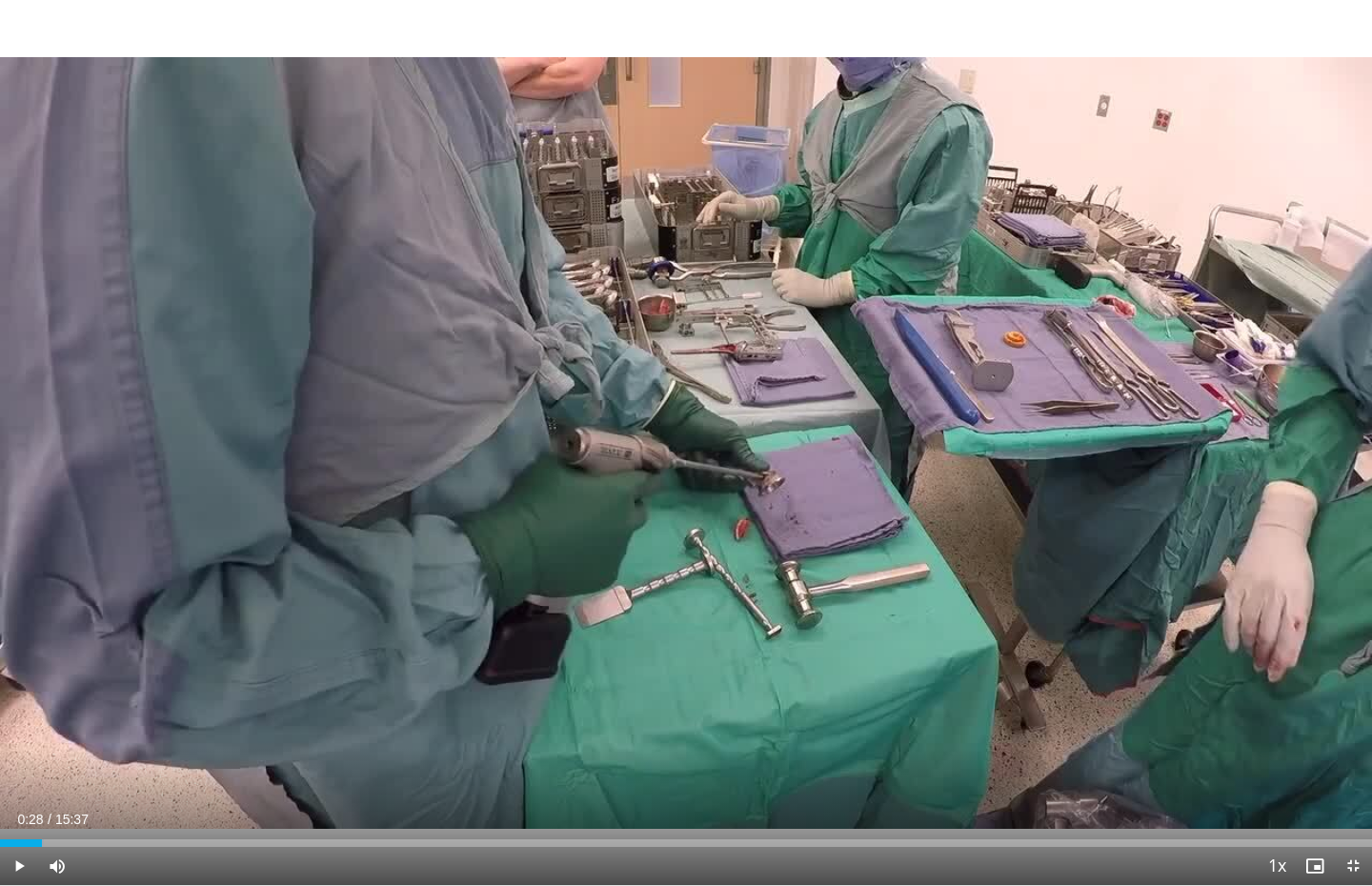 click at bounding box center (19, 866) 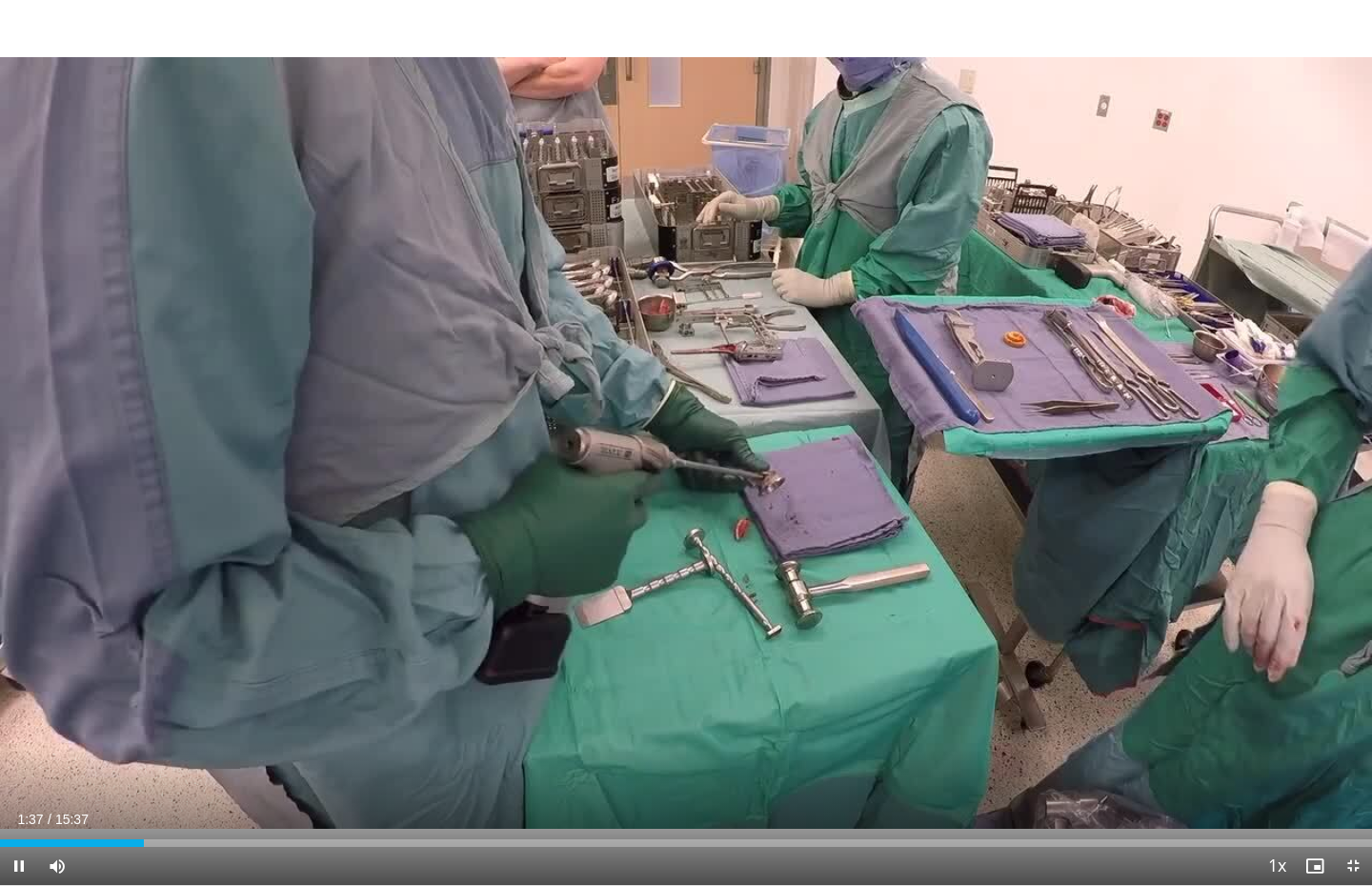 click at bounding box center [19, 866] 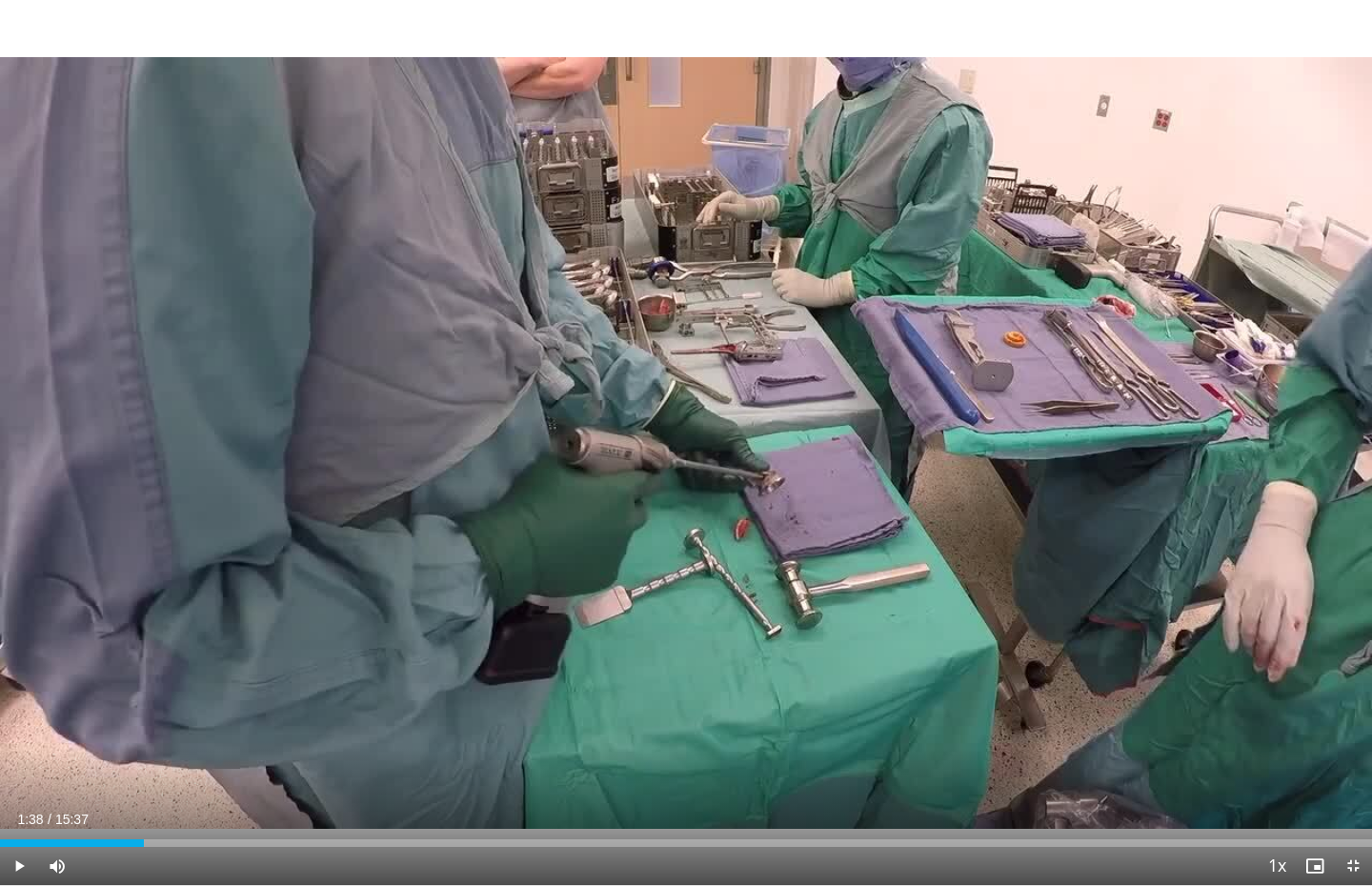 click on "Current Time 1:38 / Duration 15:37 Play Skip Backward Skip Forward Mute 46% Loaded : 3.20% 01:38 01:45 Stream Type LIVE Seek to live, currently behind live LIVE 1x Playback Rate 0.5x 0.75x 1x , selected 1.25x 1.5x 1.75x 2x Chapters Chapters Descriptions descriptions off , selected Captions captions off , selected Audio Track en (Main) , selected Fullscreen Enable picture-in-picture mode" at bounding box center (686, 866) 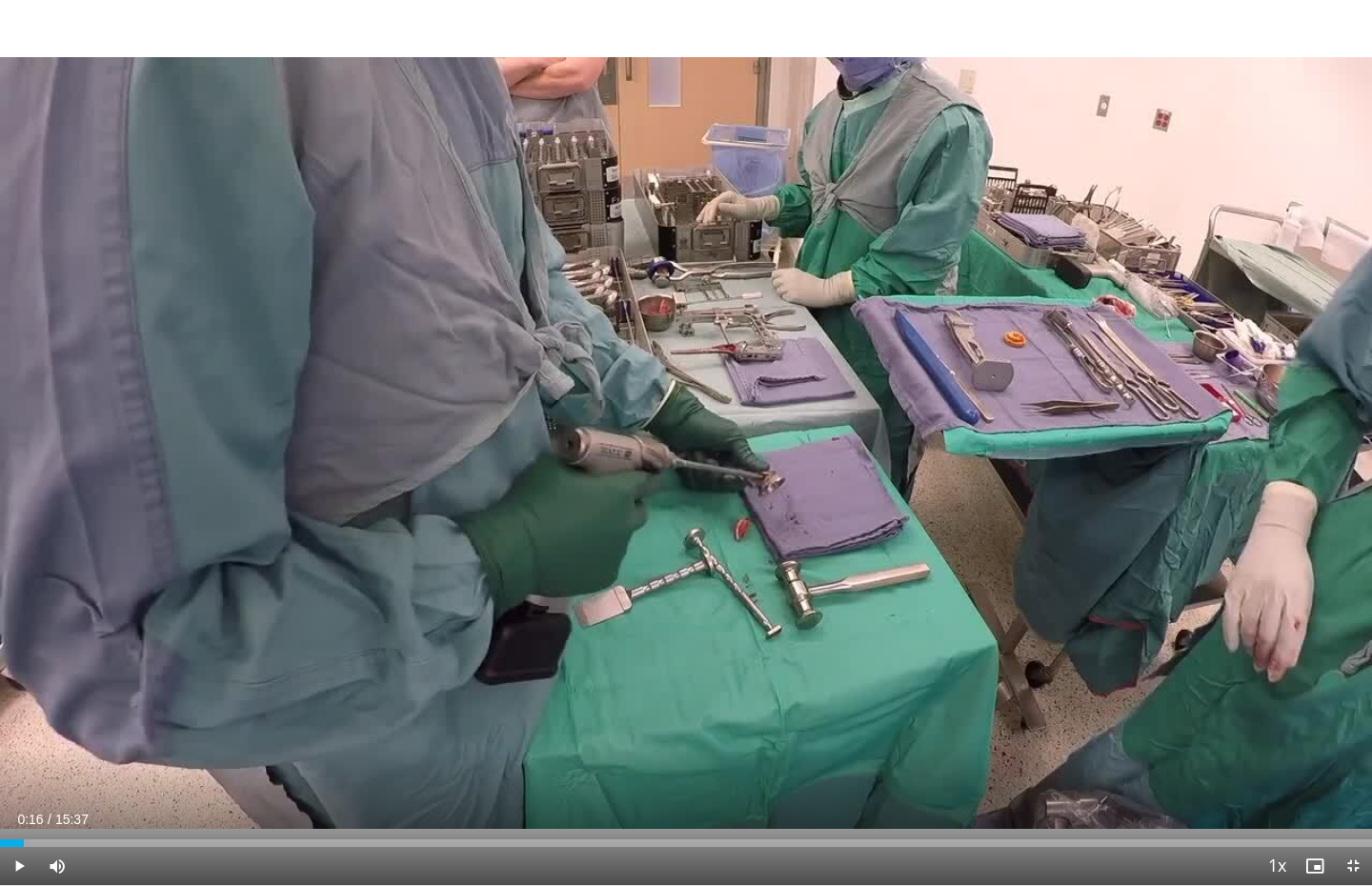 click at bounding box center [19, 866] 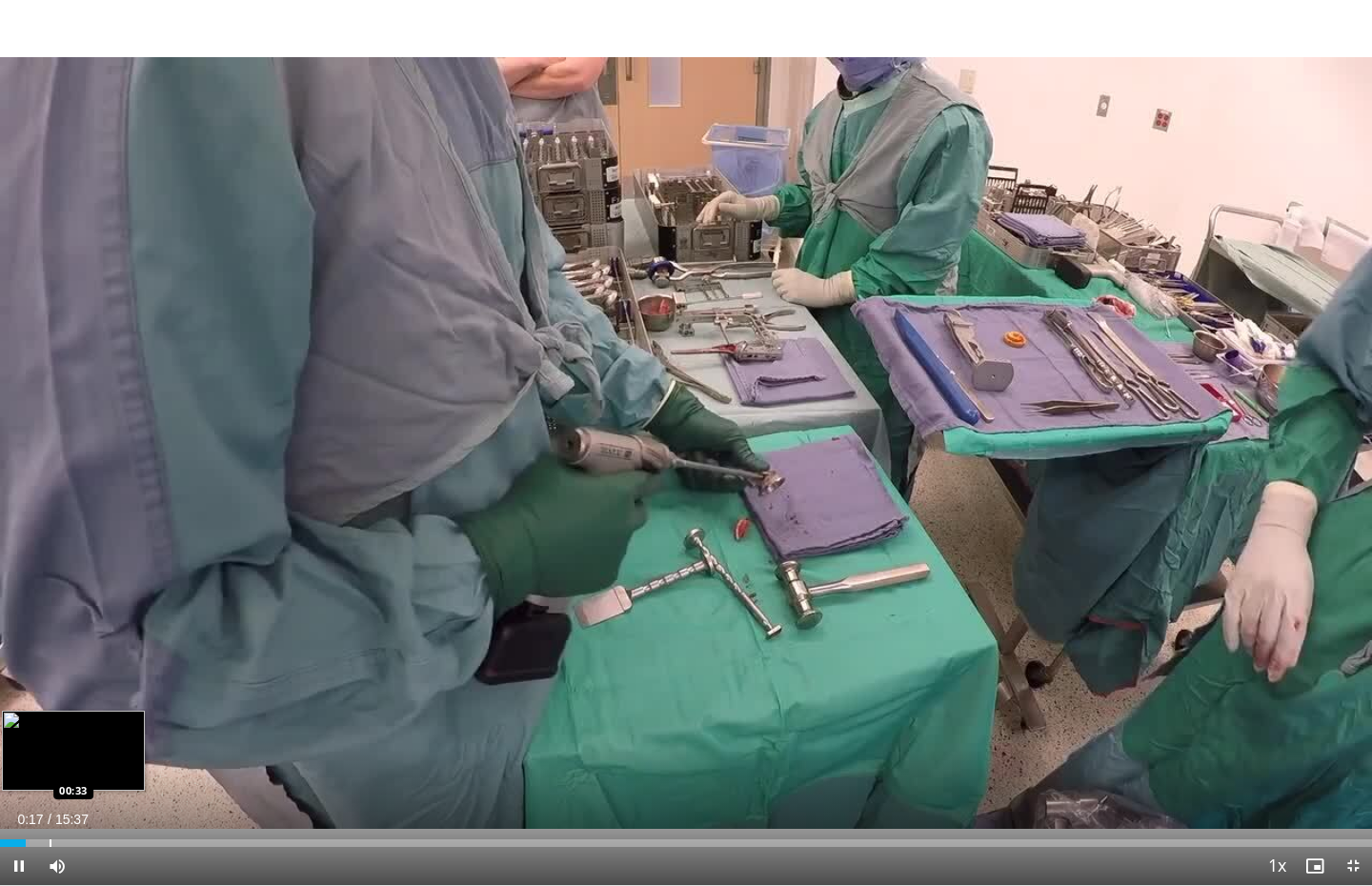 click at bounding box center [50, 843] 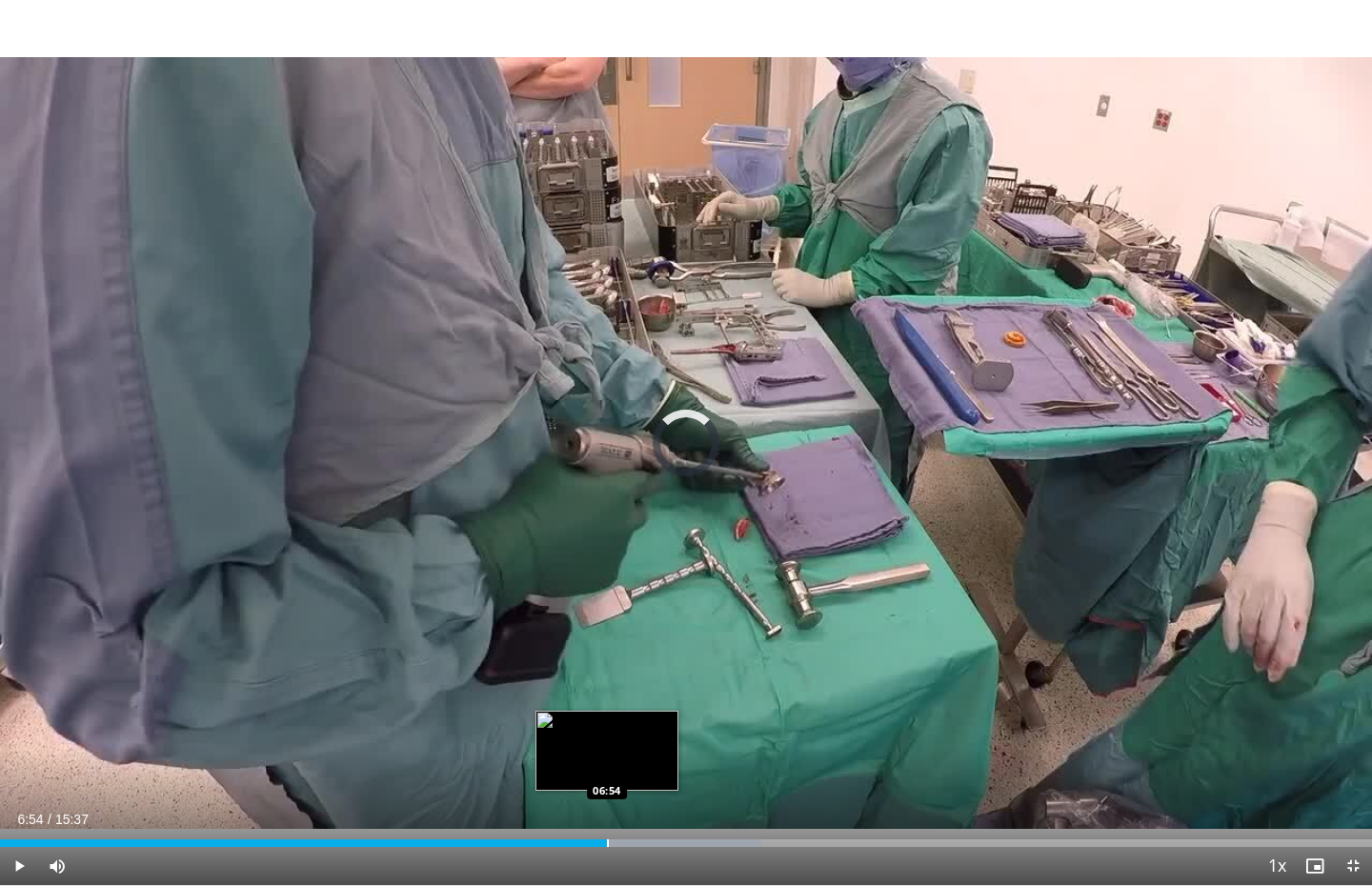 click at bounding box center [608, 843] 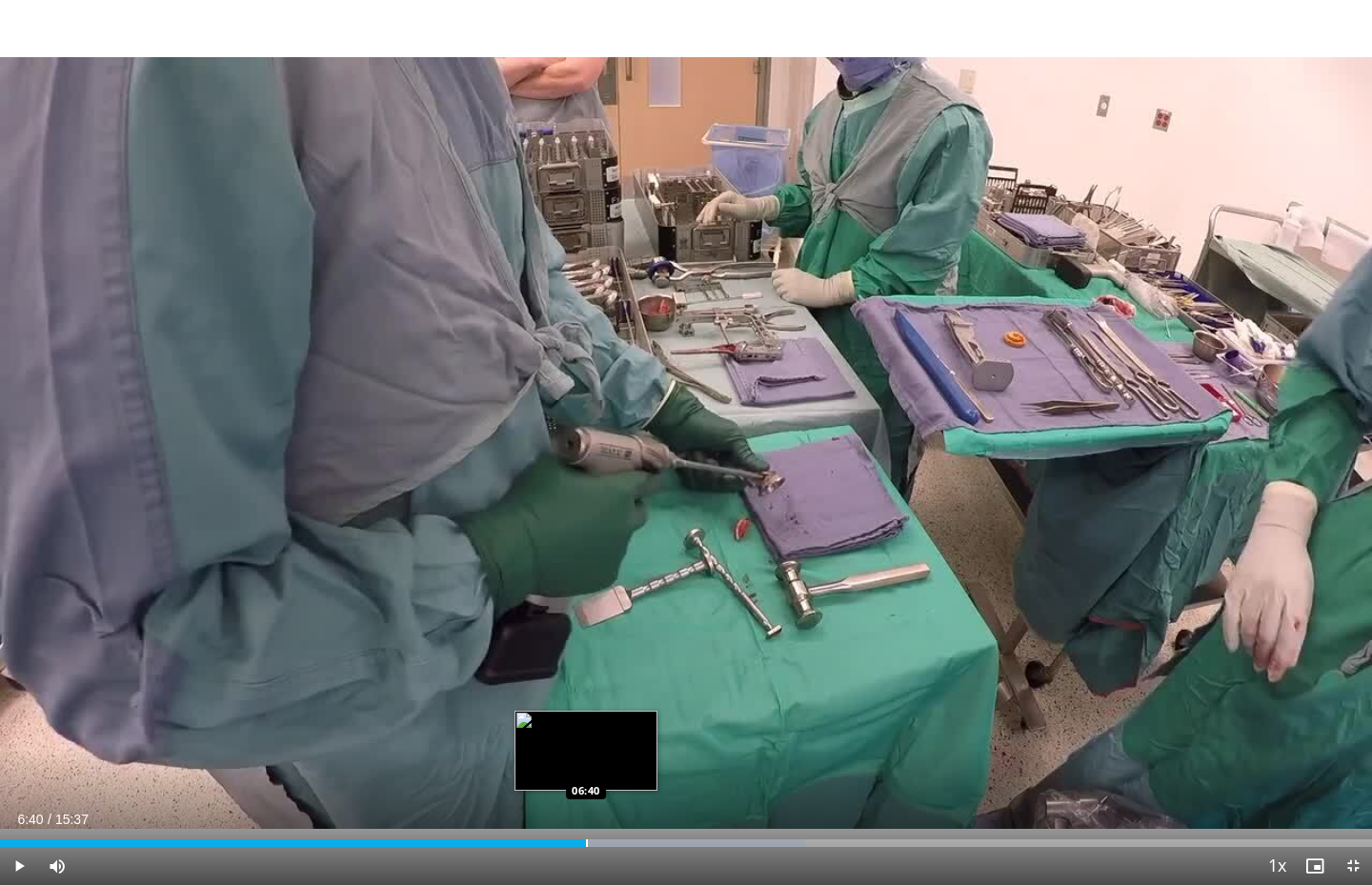 click at bounding box center [587, 843] 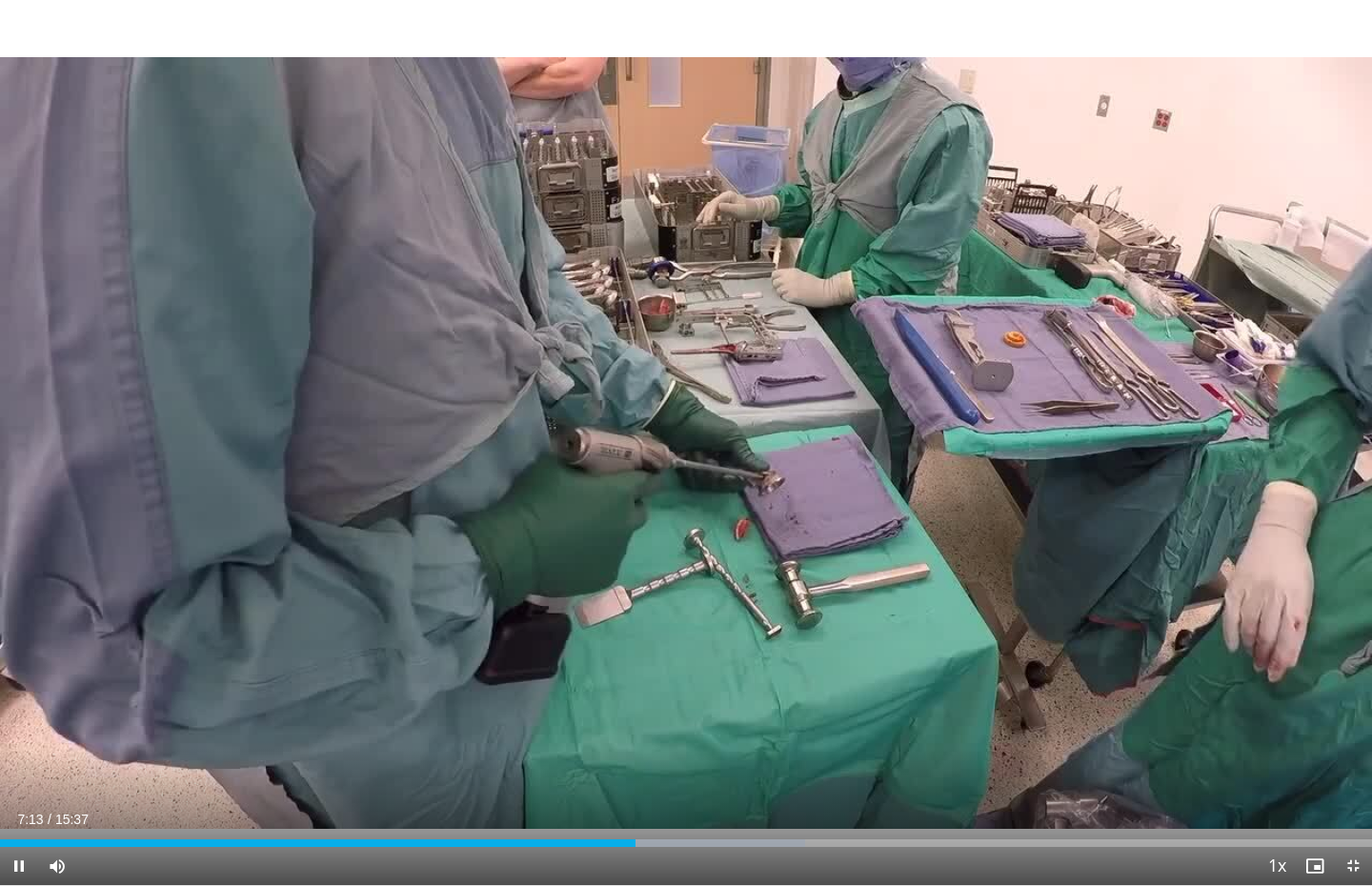 click on "**********" at bounding box center [686, 443] 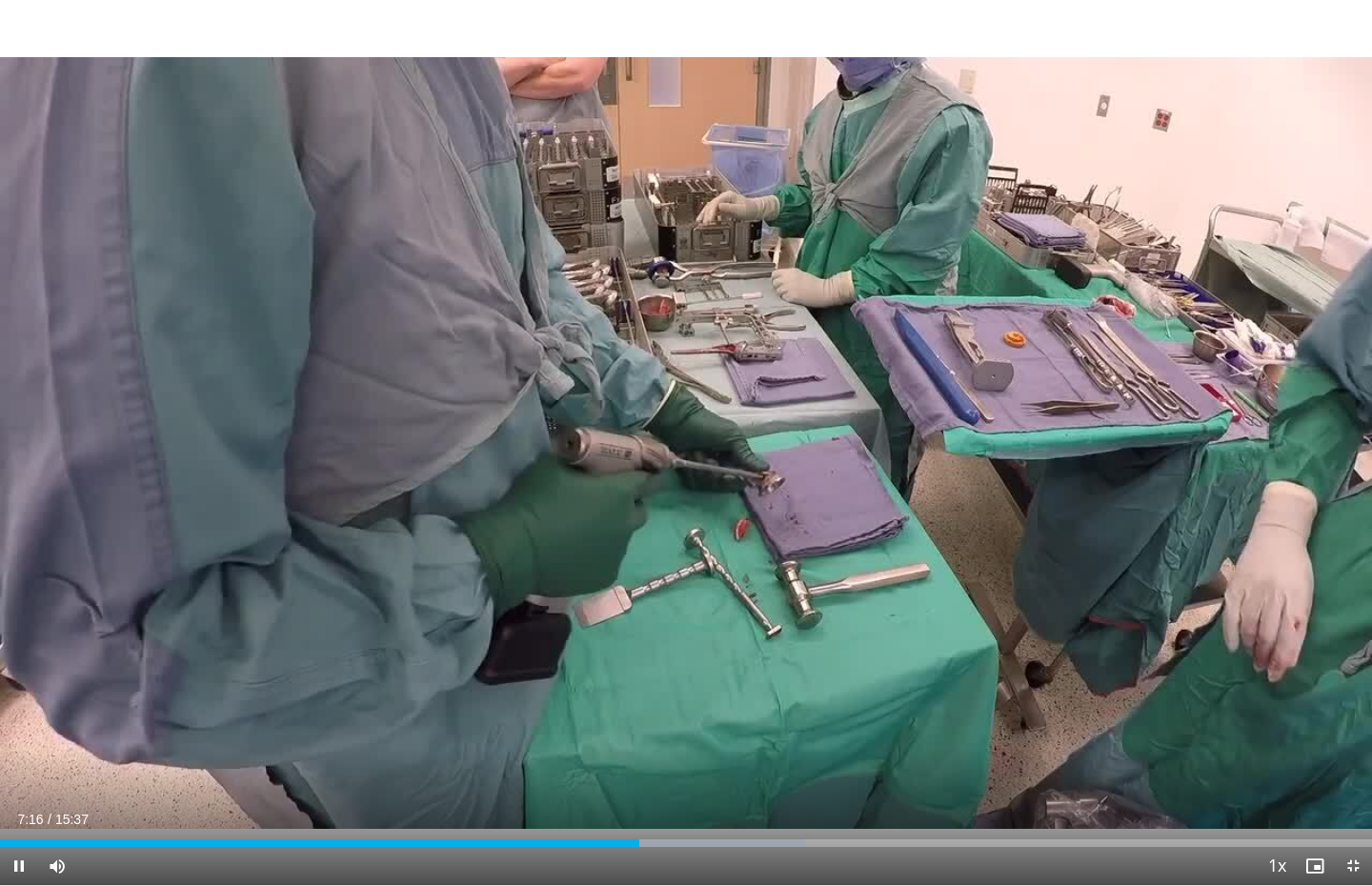 click at bounding box center (19, 866) 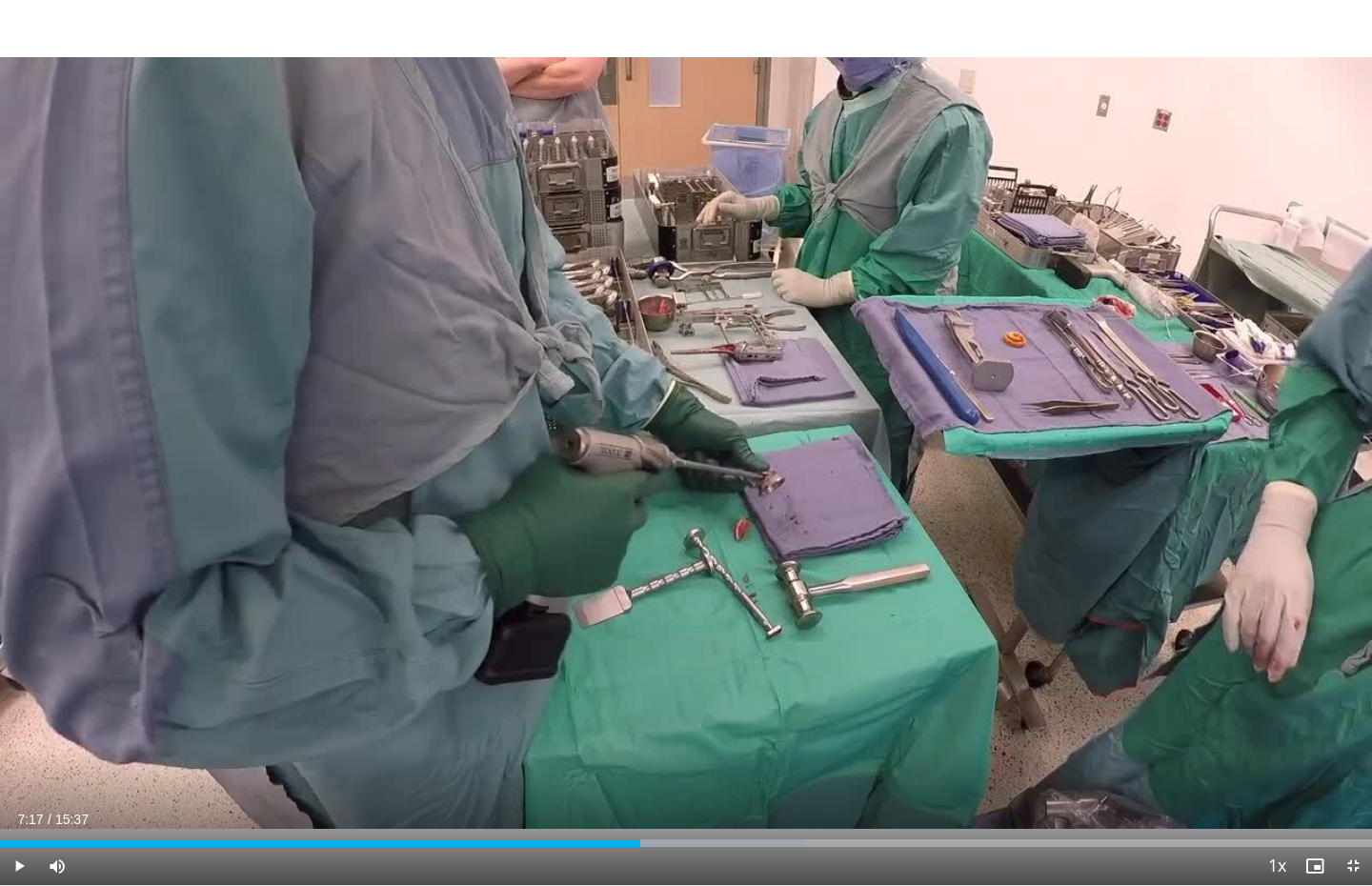 click at bounding box center [19, 866] 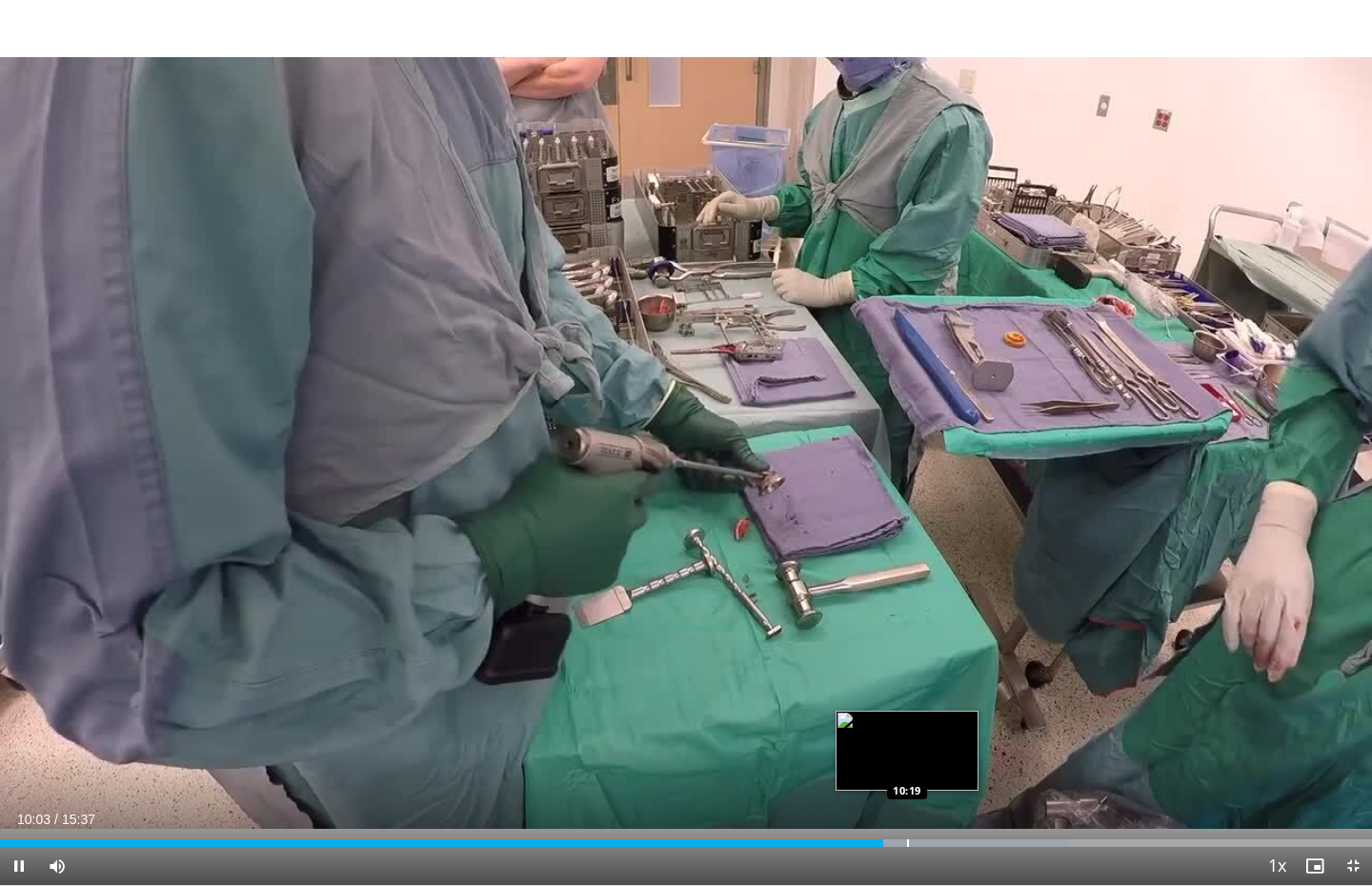 click at bounding box center [908, 843] 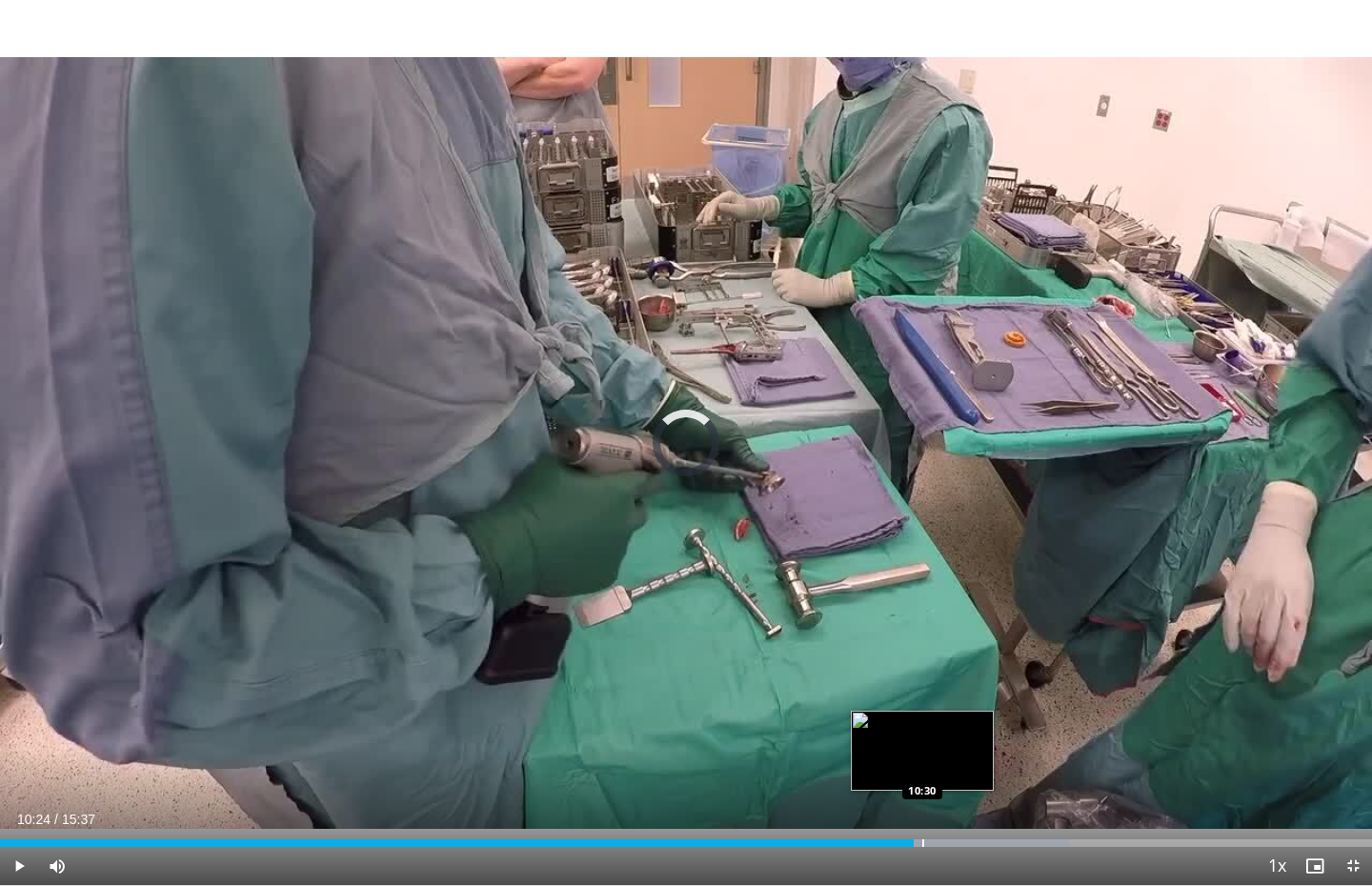 click at bounding box center (923, 843) 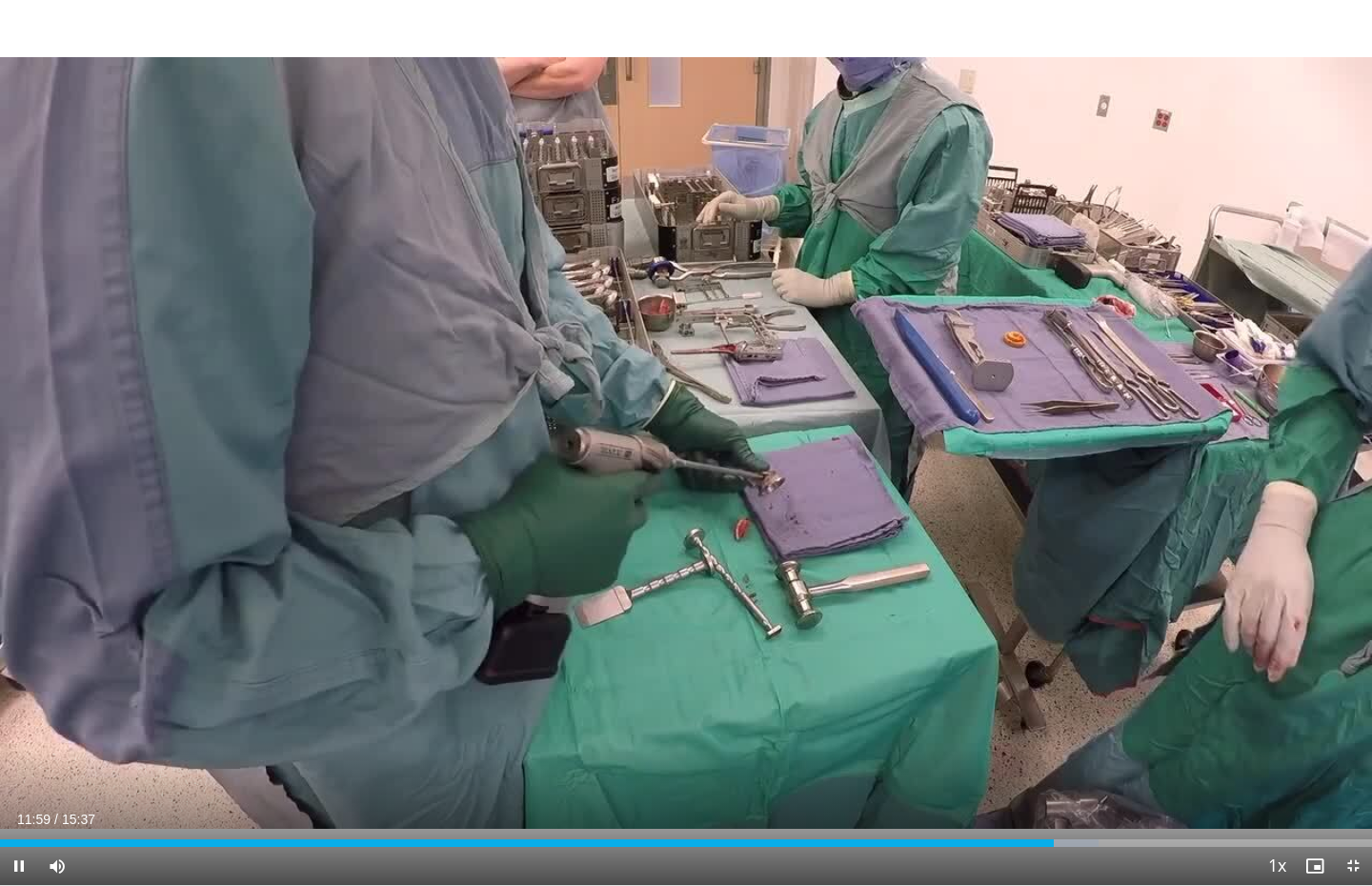 click at bounding box center [19, 866] 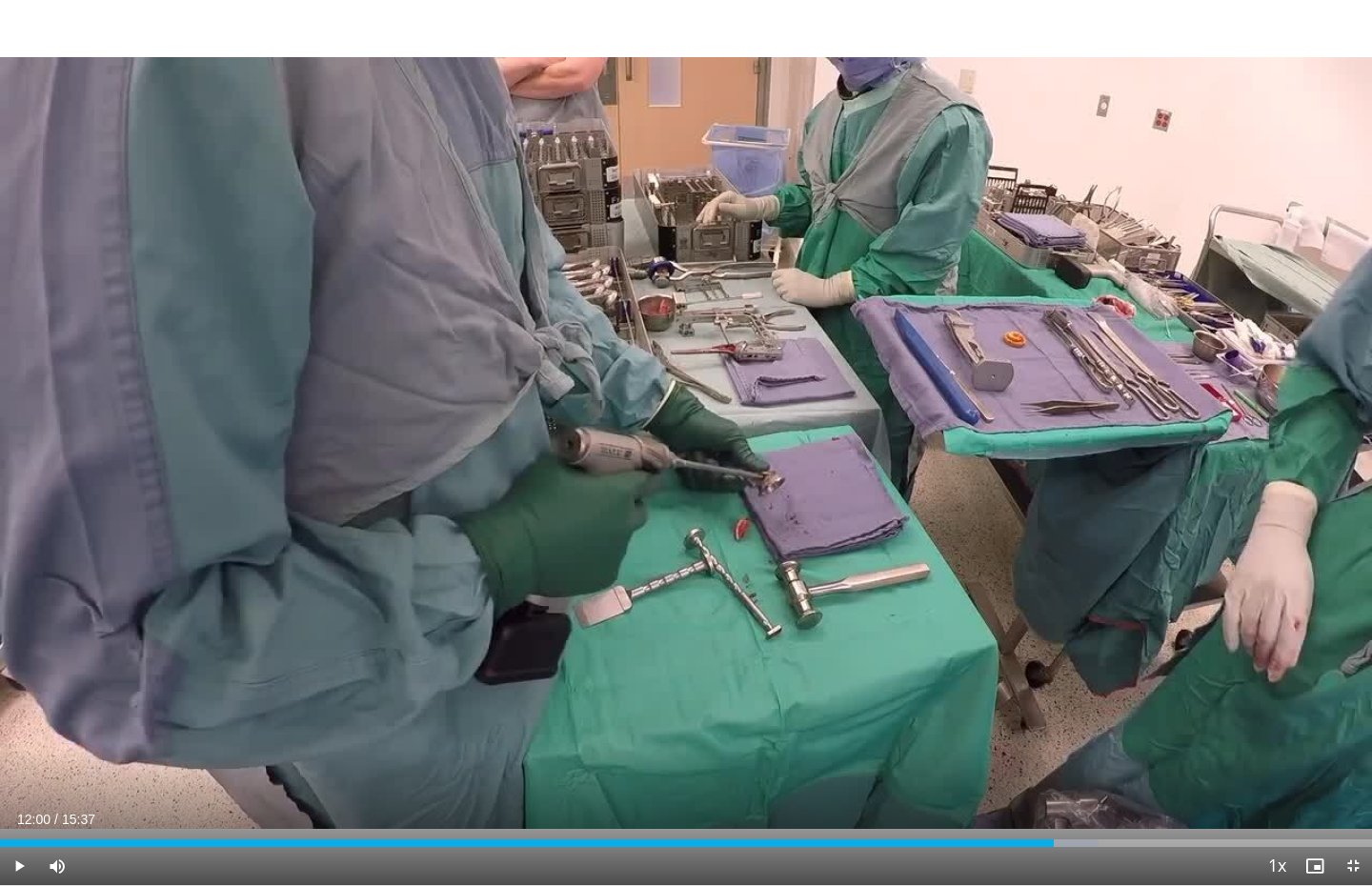 click at bounding box center [19, 866] 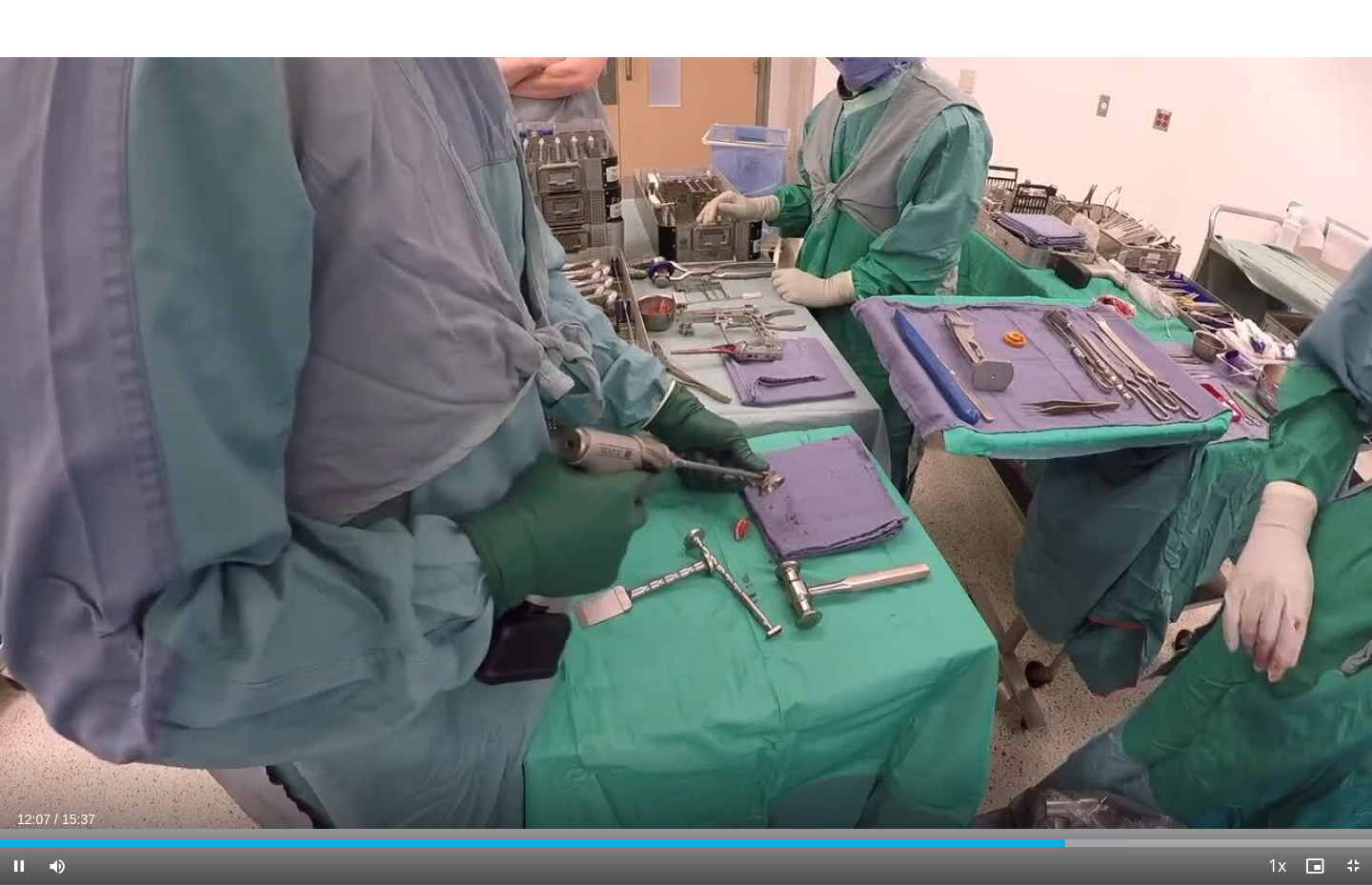 click at bounding box center [19, 866] 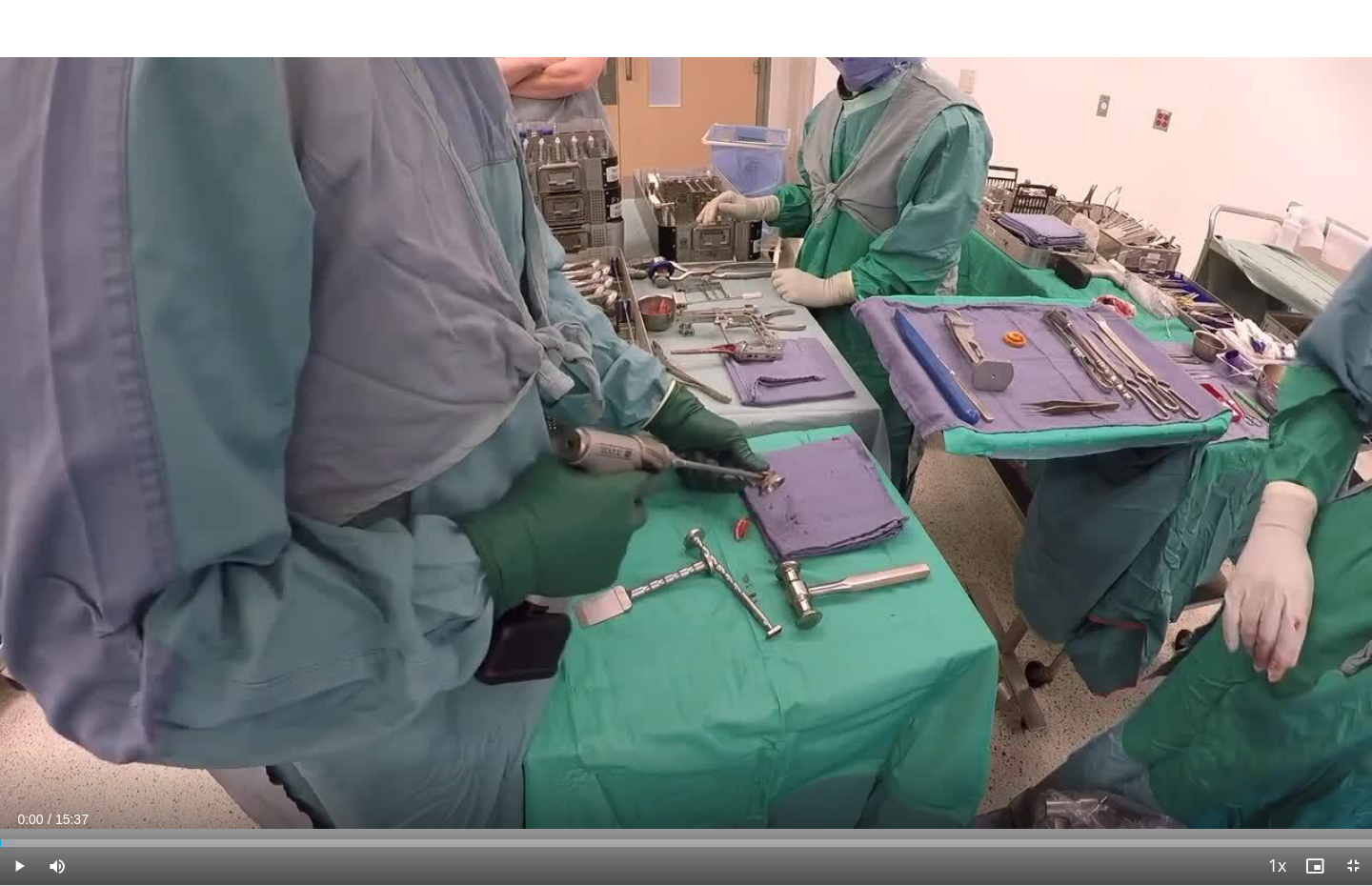 click at bounding box center [19, 866] 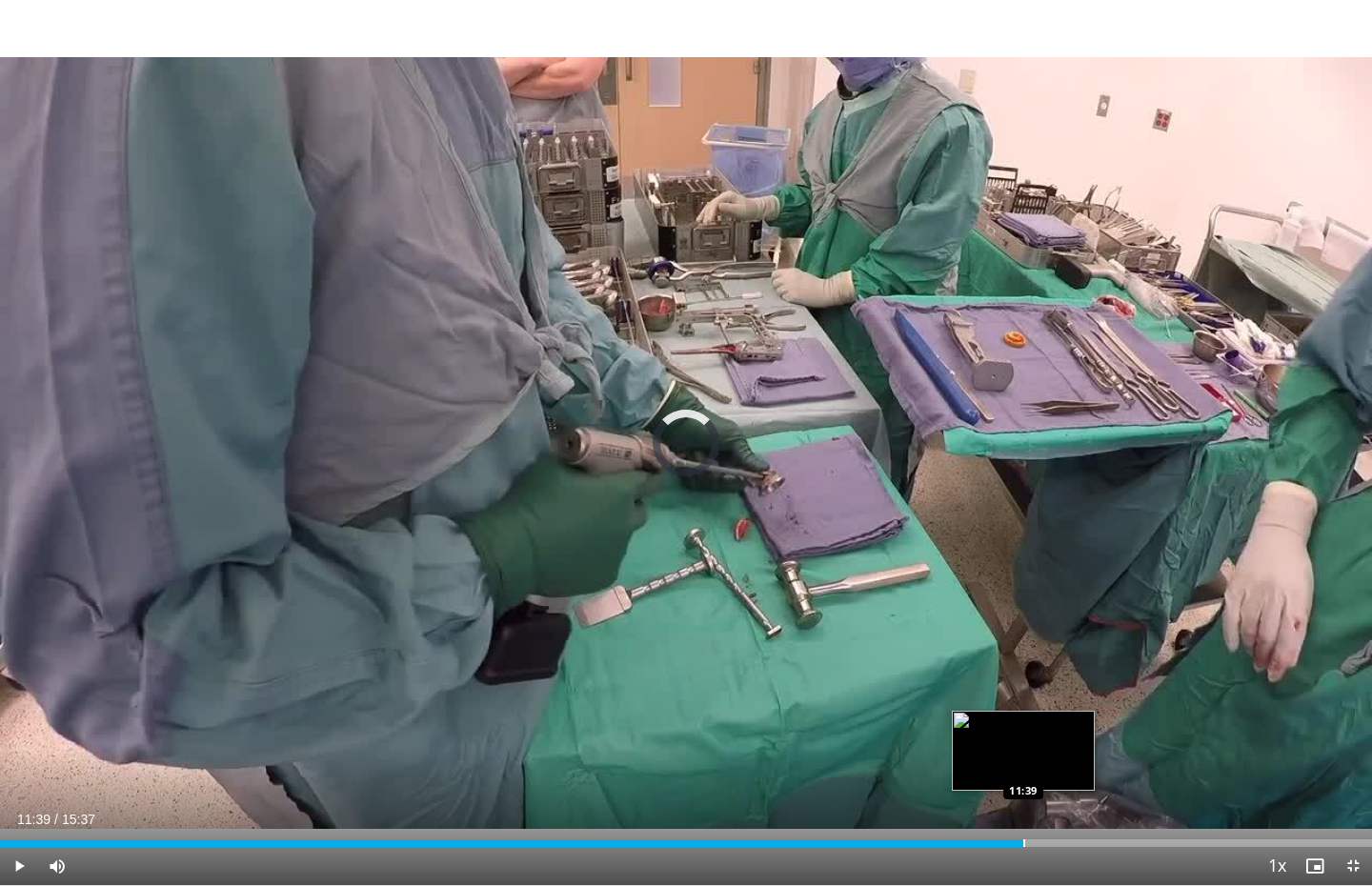 click on "Loaded :  1.04% 11:39 11:39" at bounding box center [686, 837] 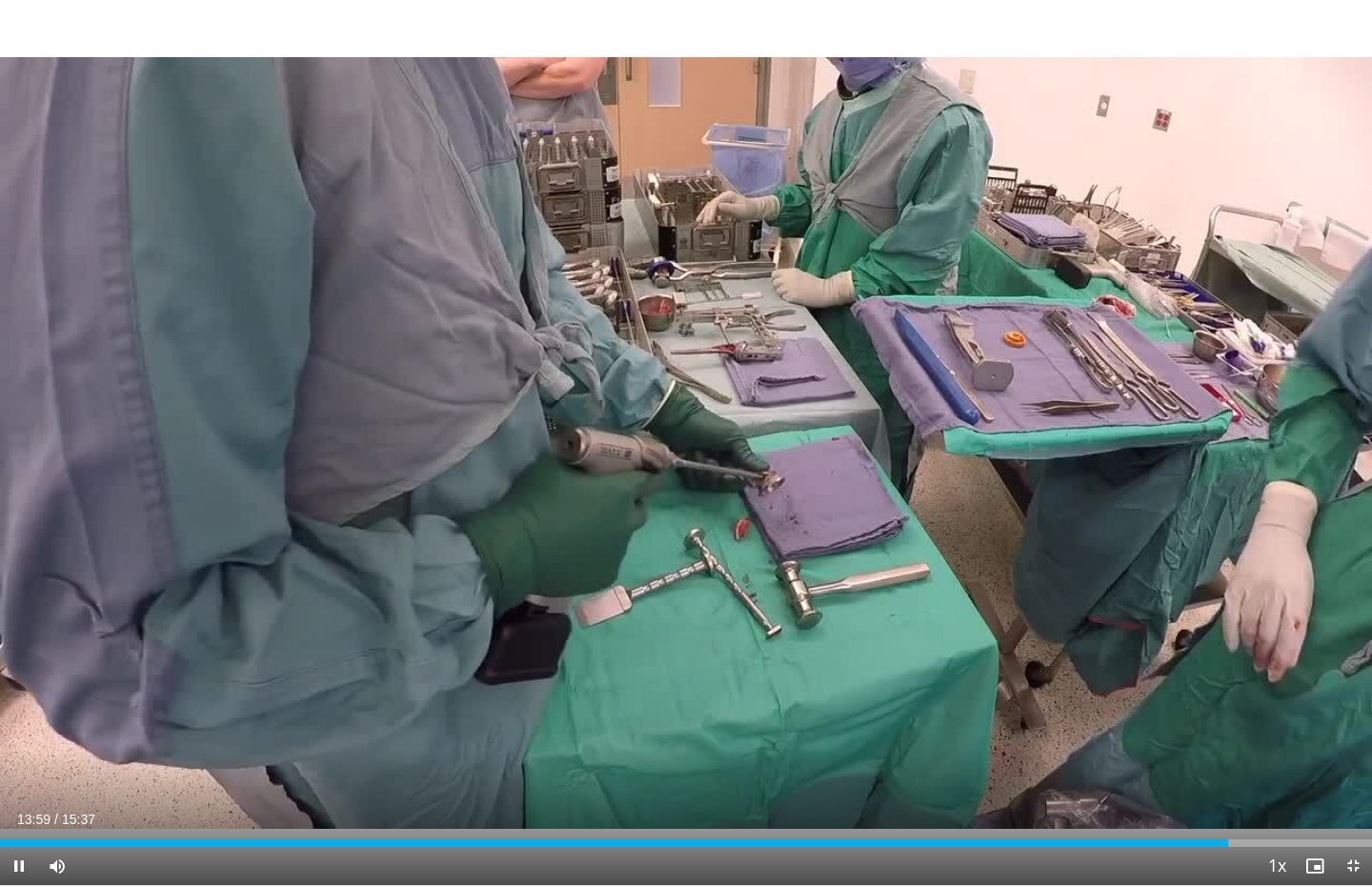 click at bounding box center (19, 866) 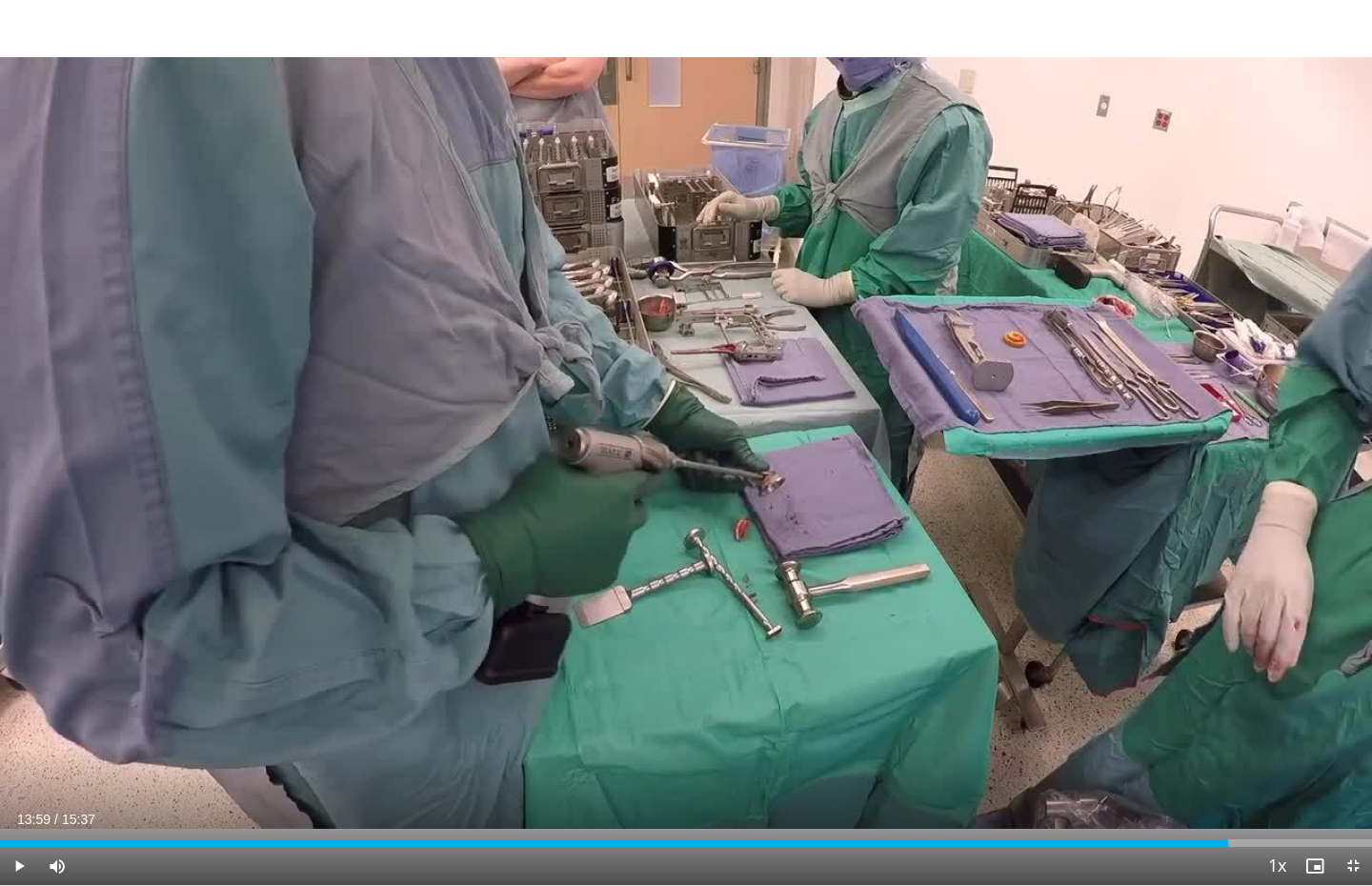 click at bounding box center (19, 866) 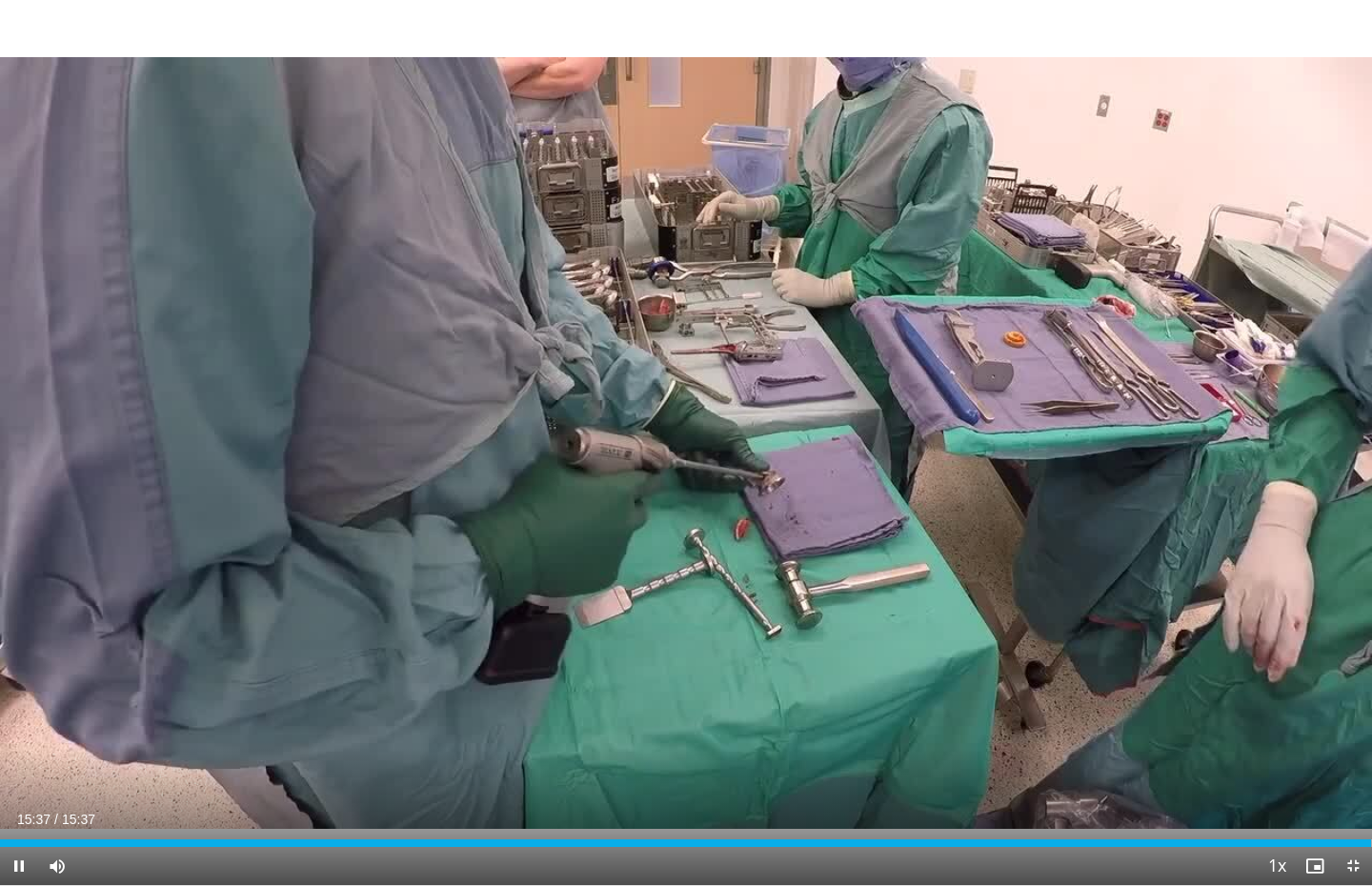 click at bounding box center [1353, 866] 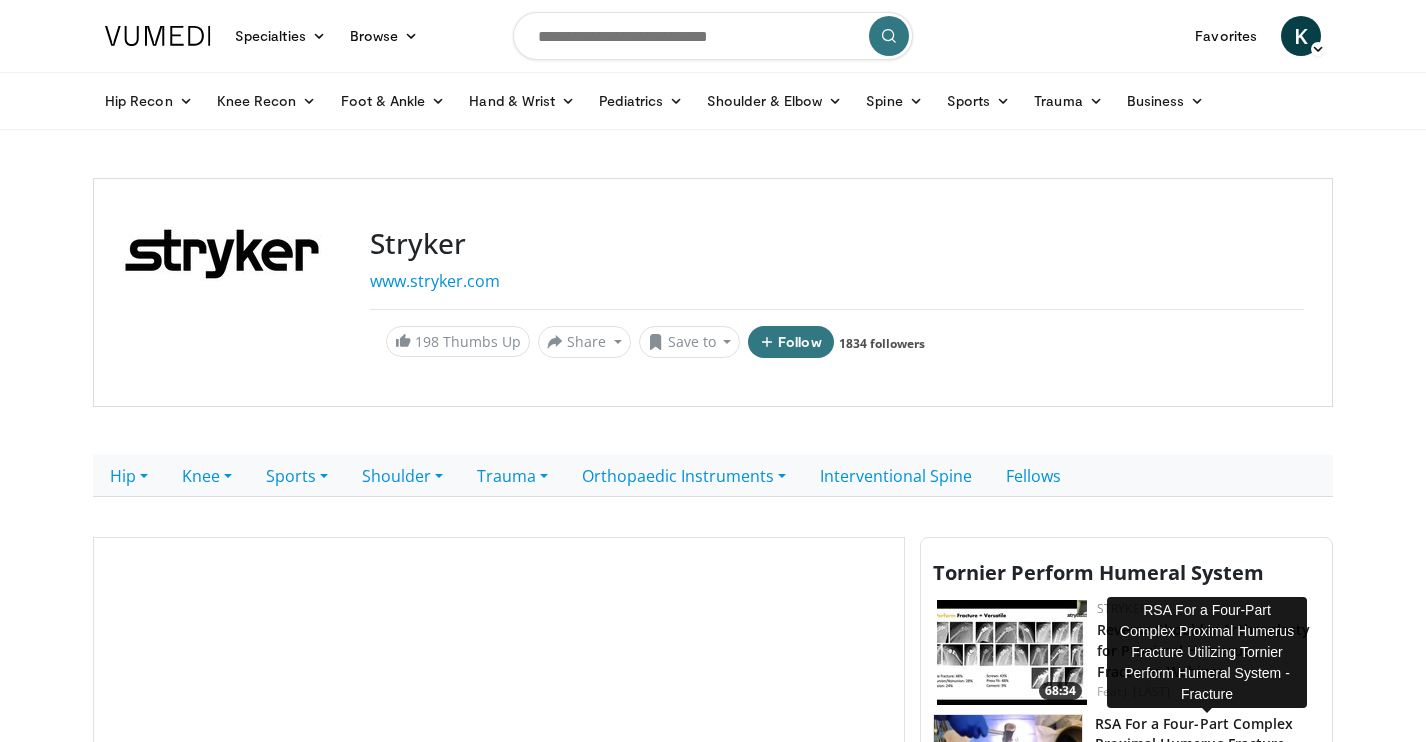 scroll, scrollTop: 0, scrollLeft: 0, axis: both 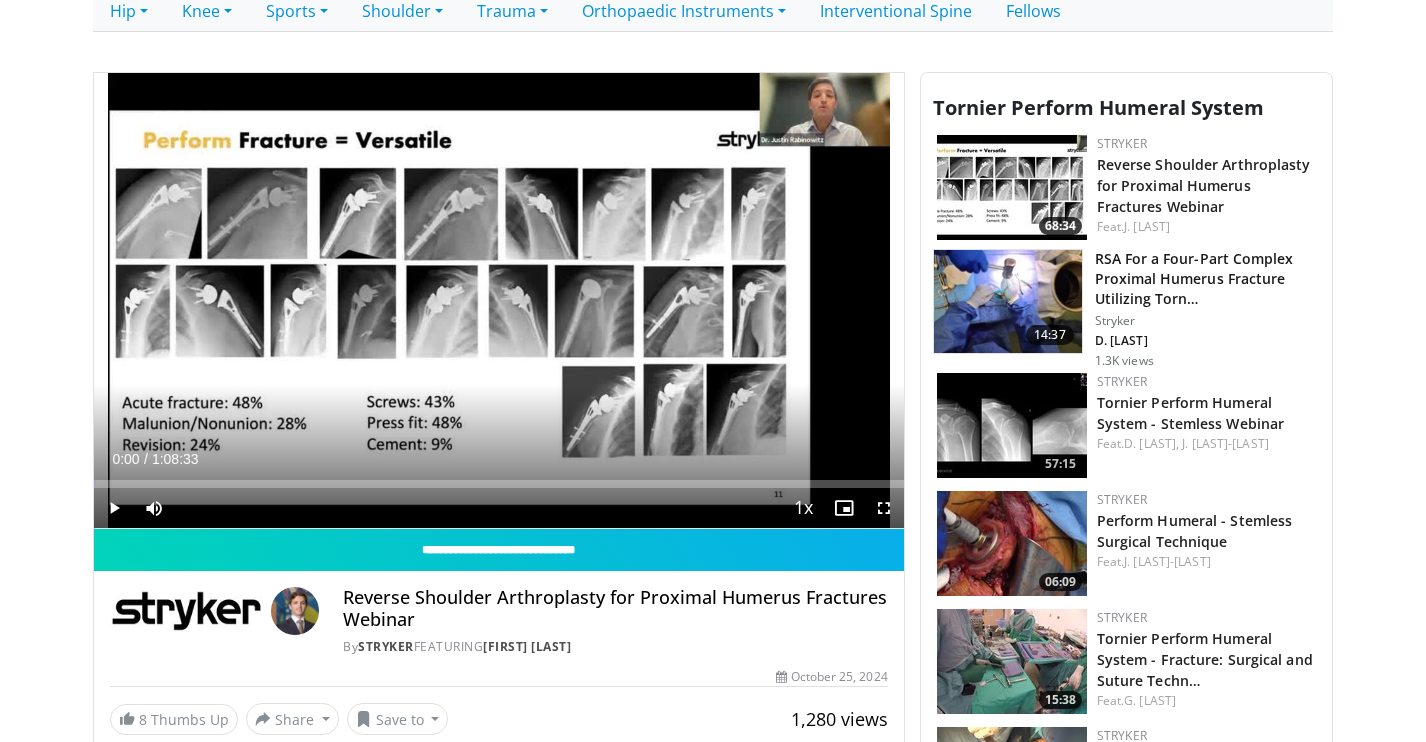 click at bounding box center [1008, 302] 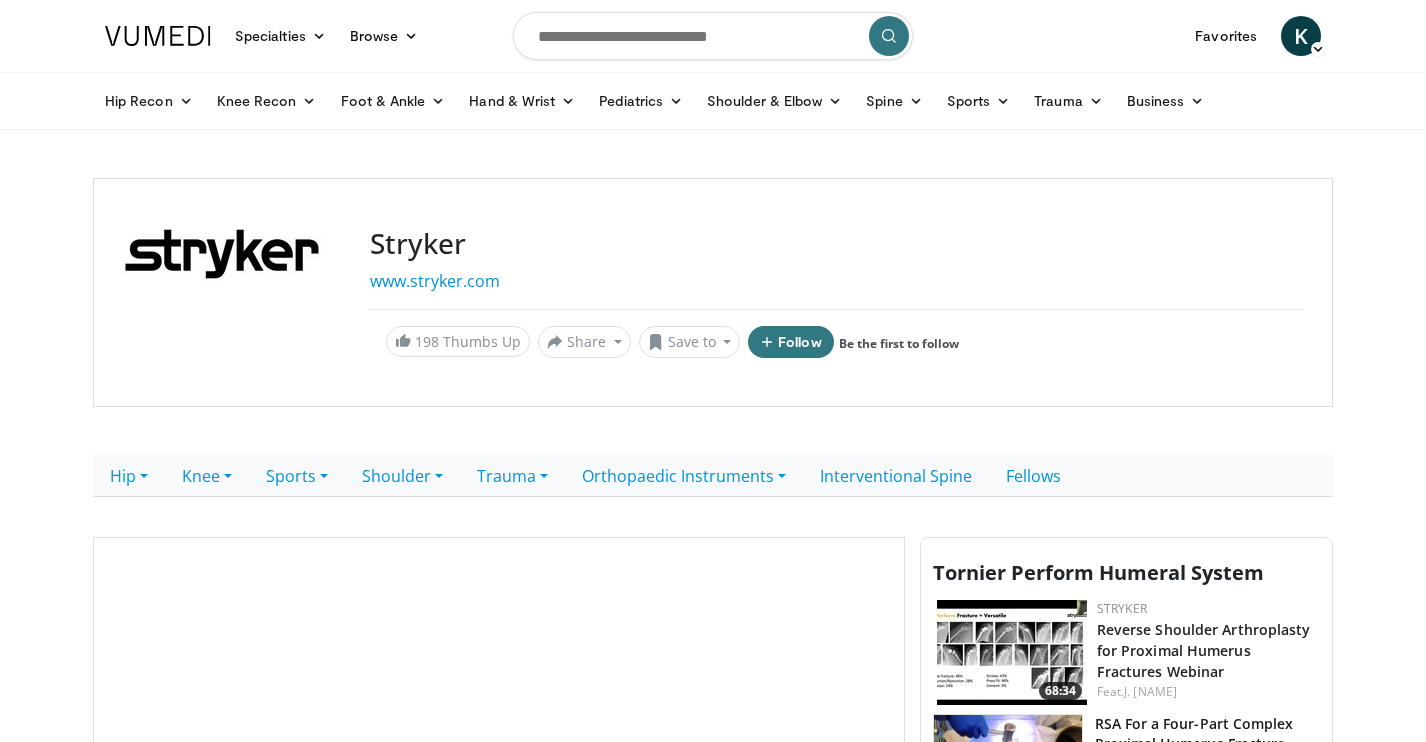 scroll, scrollTop: 0, scrollLeft: 0, axis: both 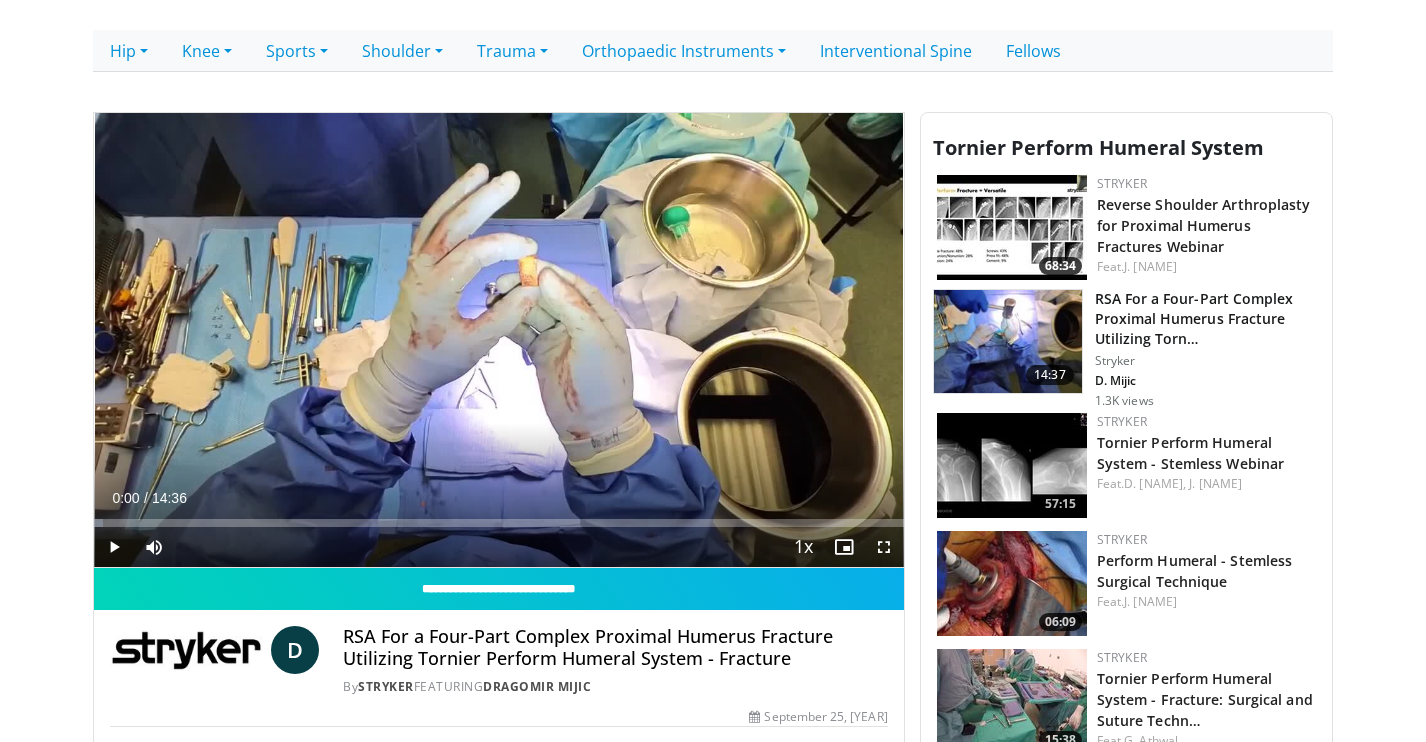 click at bounding box center (884, 547) 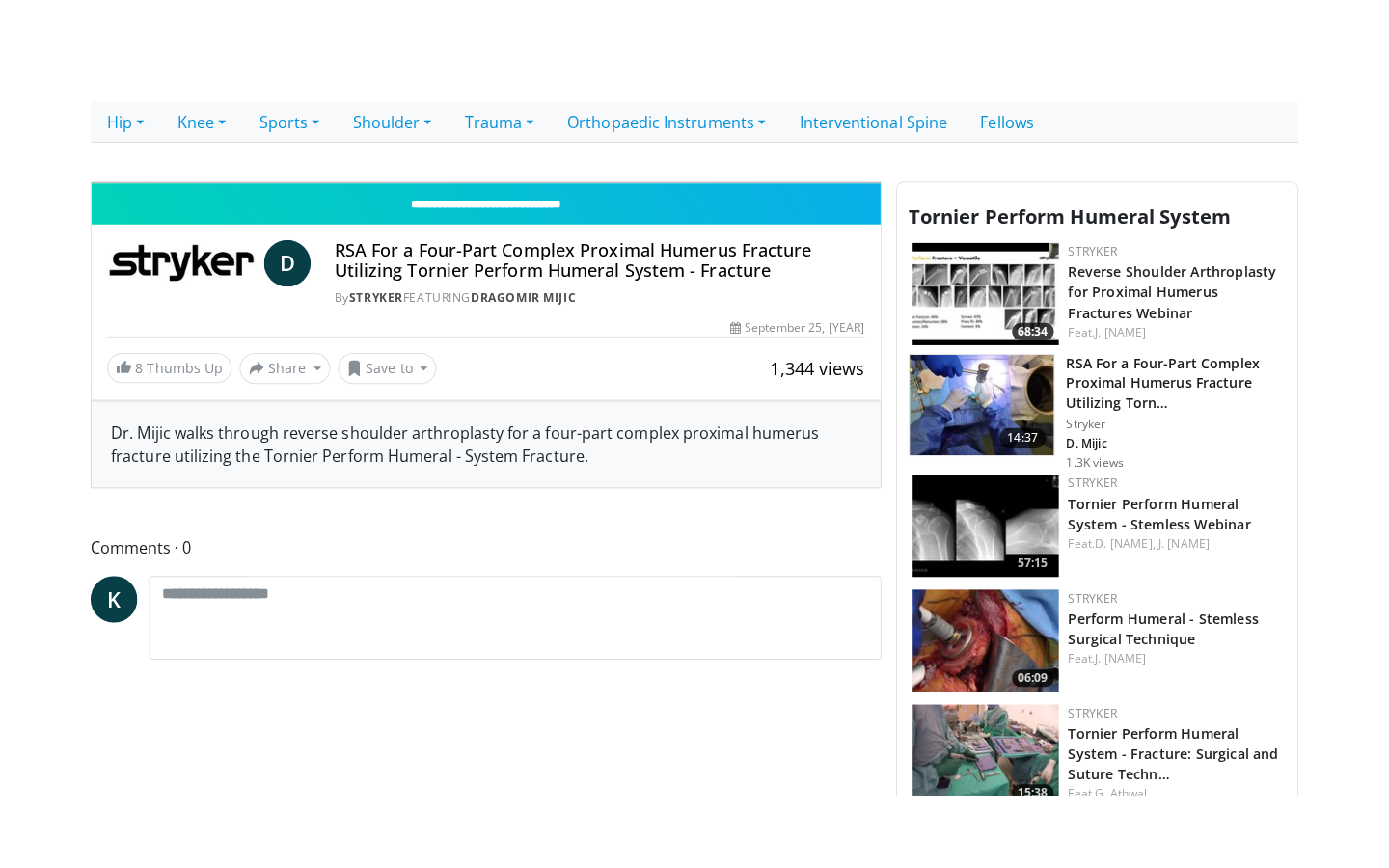 scroll, scrollTop: 0, scrollLeft: 0, axis: both 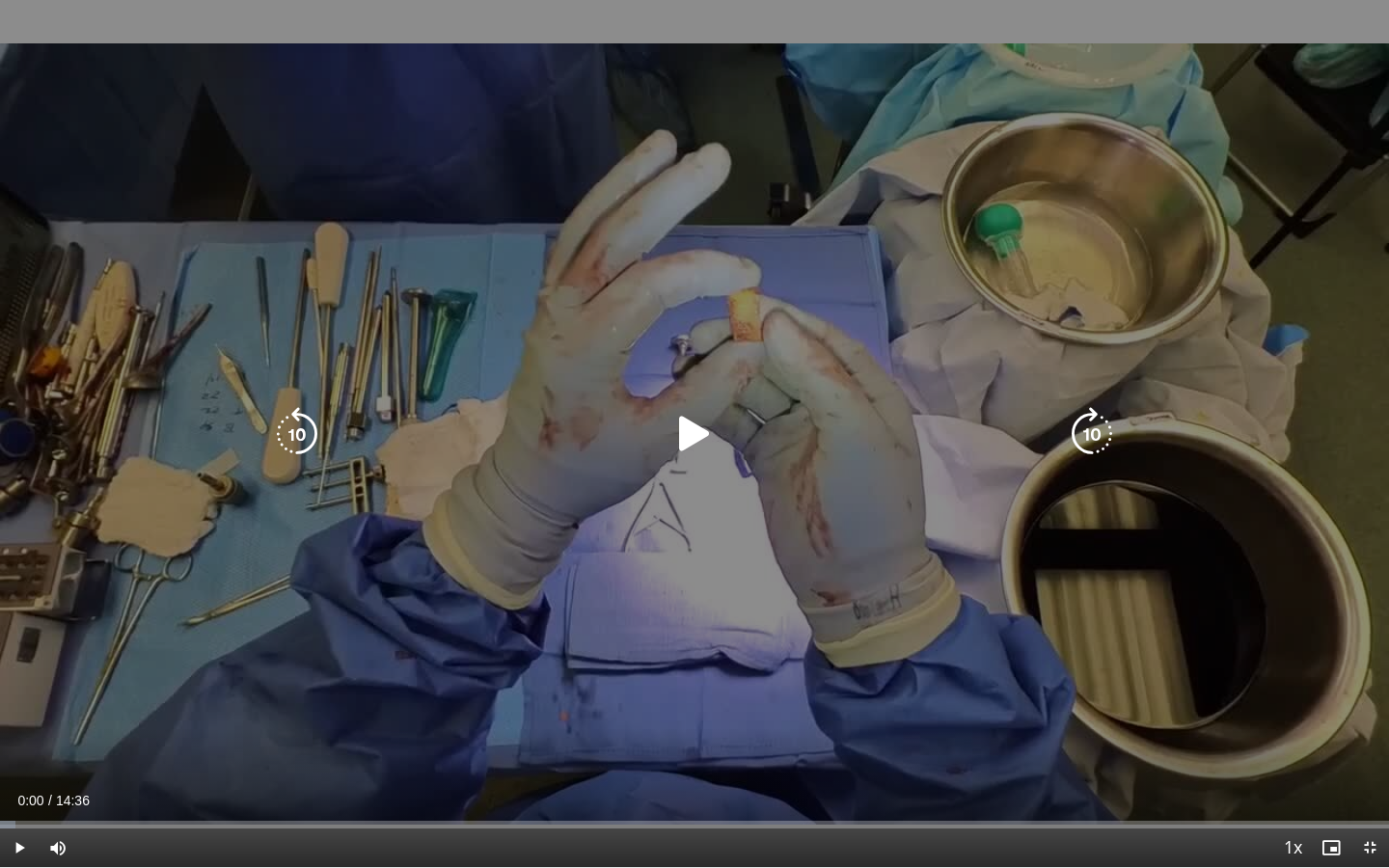 click at bounding box center [694, 434] 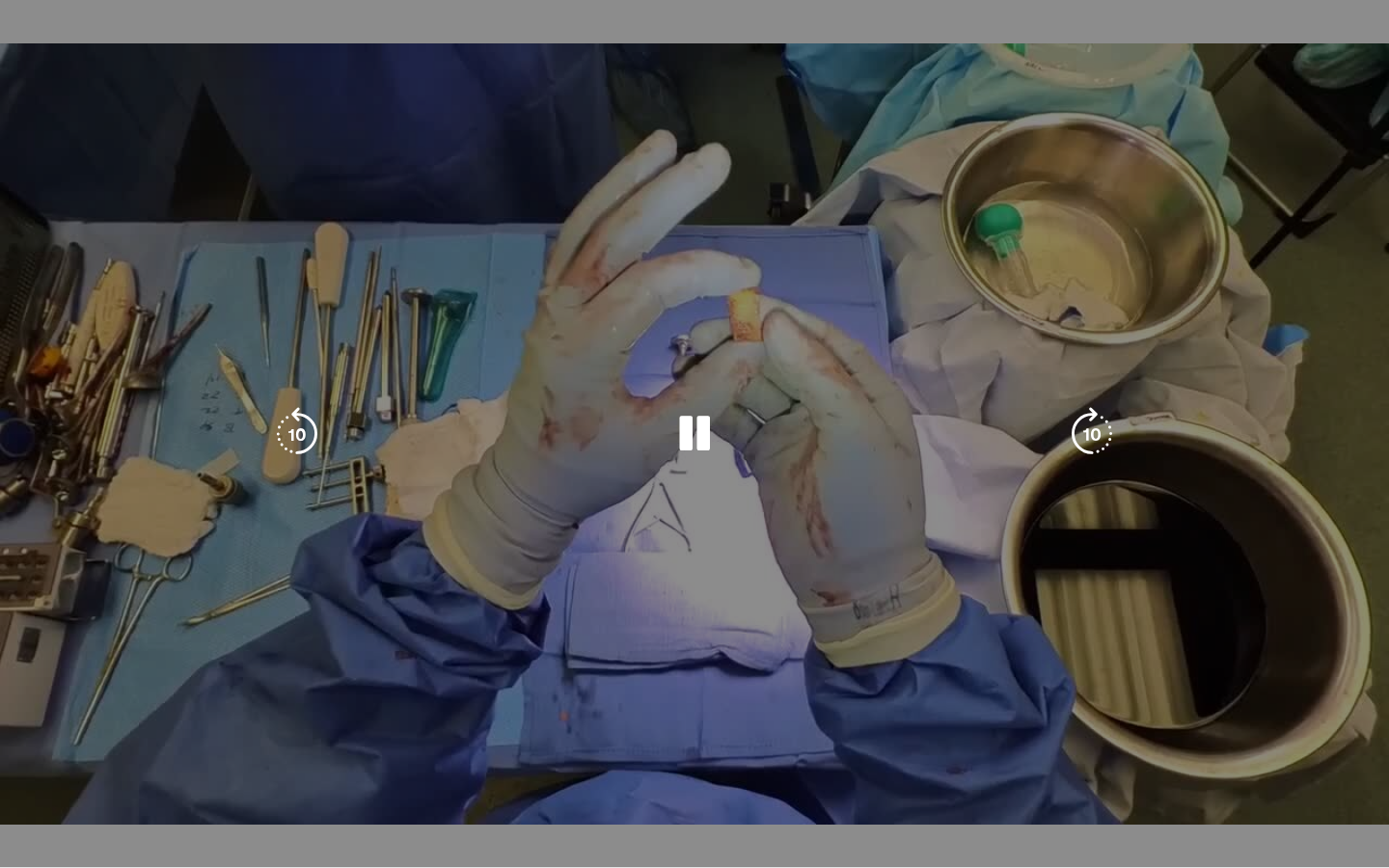 click on "**********" at bounding box center (694, 434) 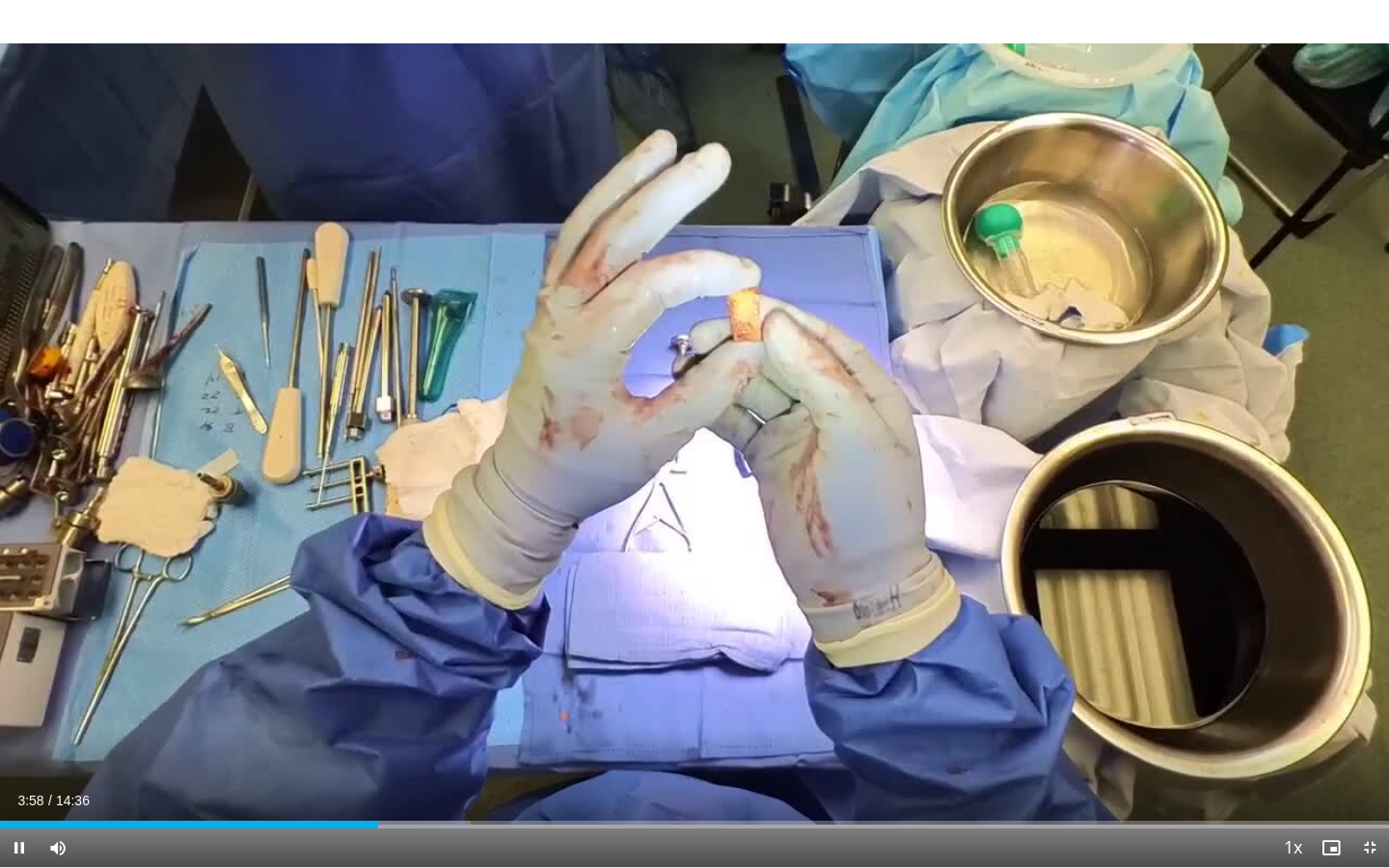 click at bounding box center (19, 848) 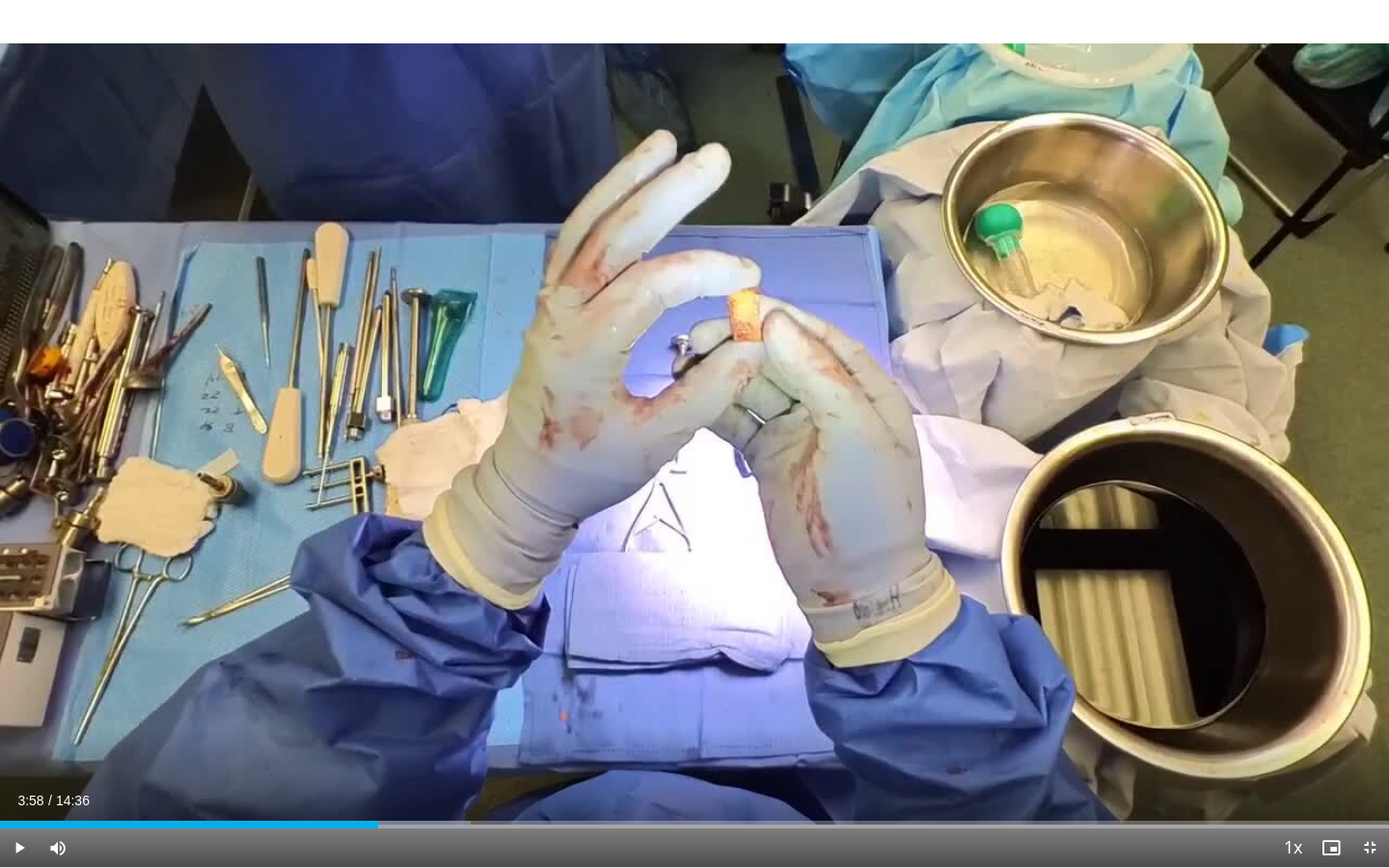 click at bounding box center [19, 848] 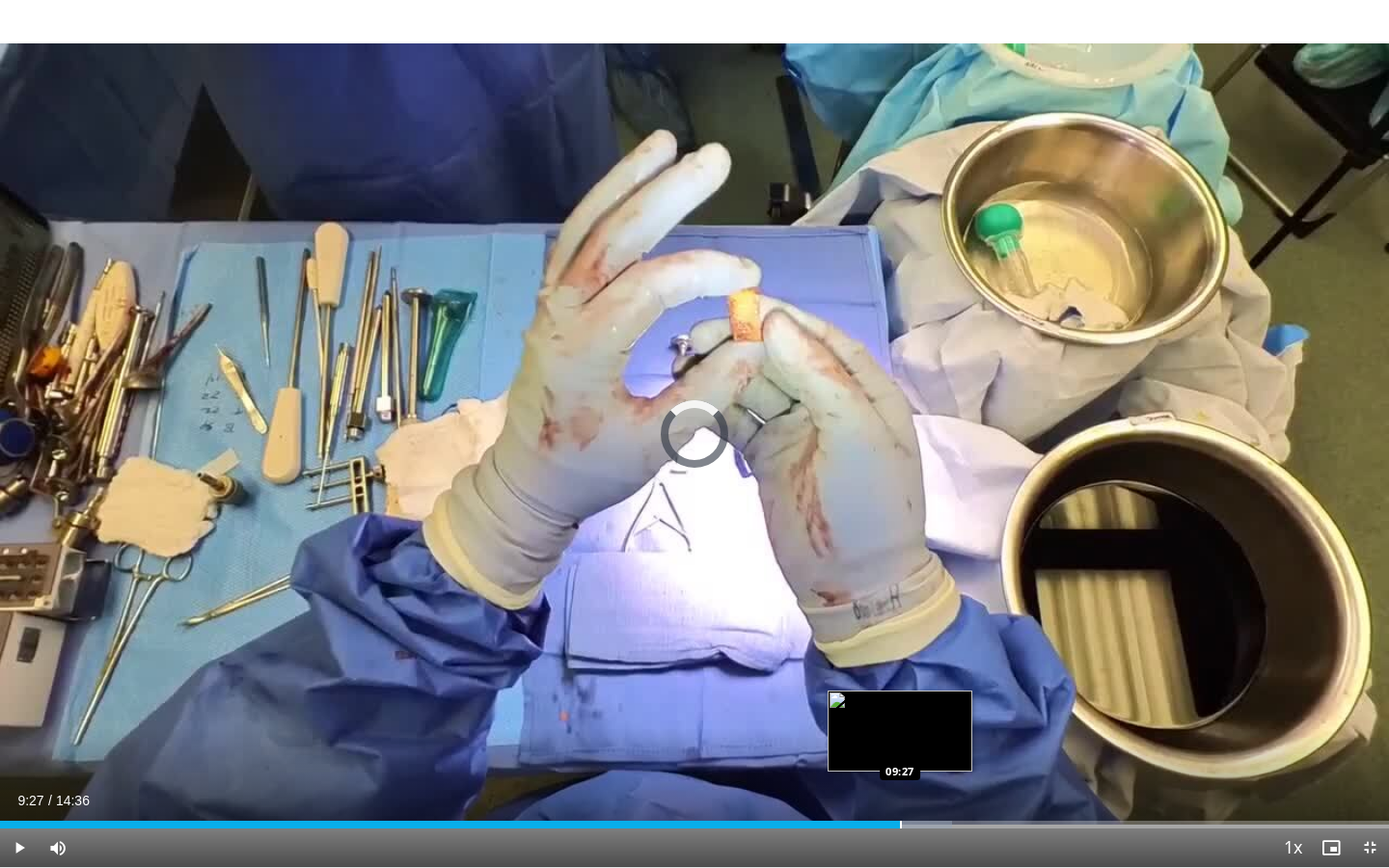 click at bounding box center [901, 825] 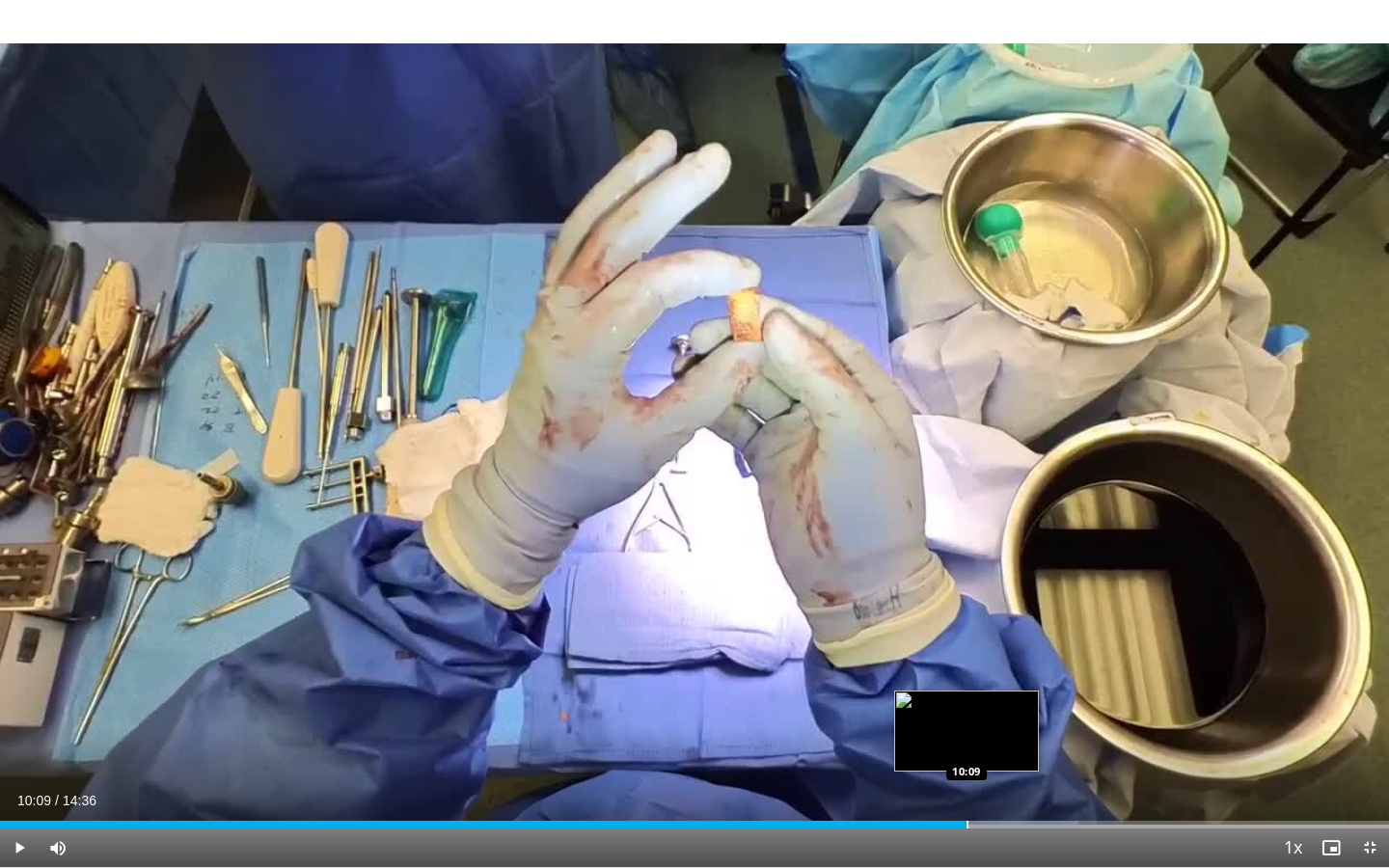 click on "Loaded :  77.65% 10:09 10:09" at bounding box center (694, 819) 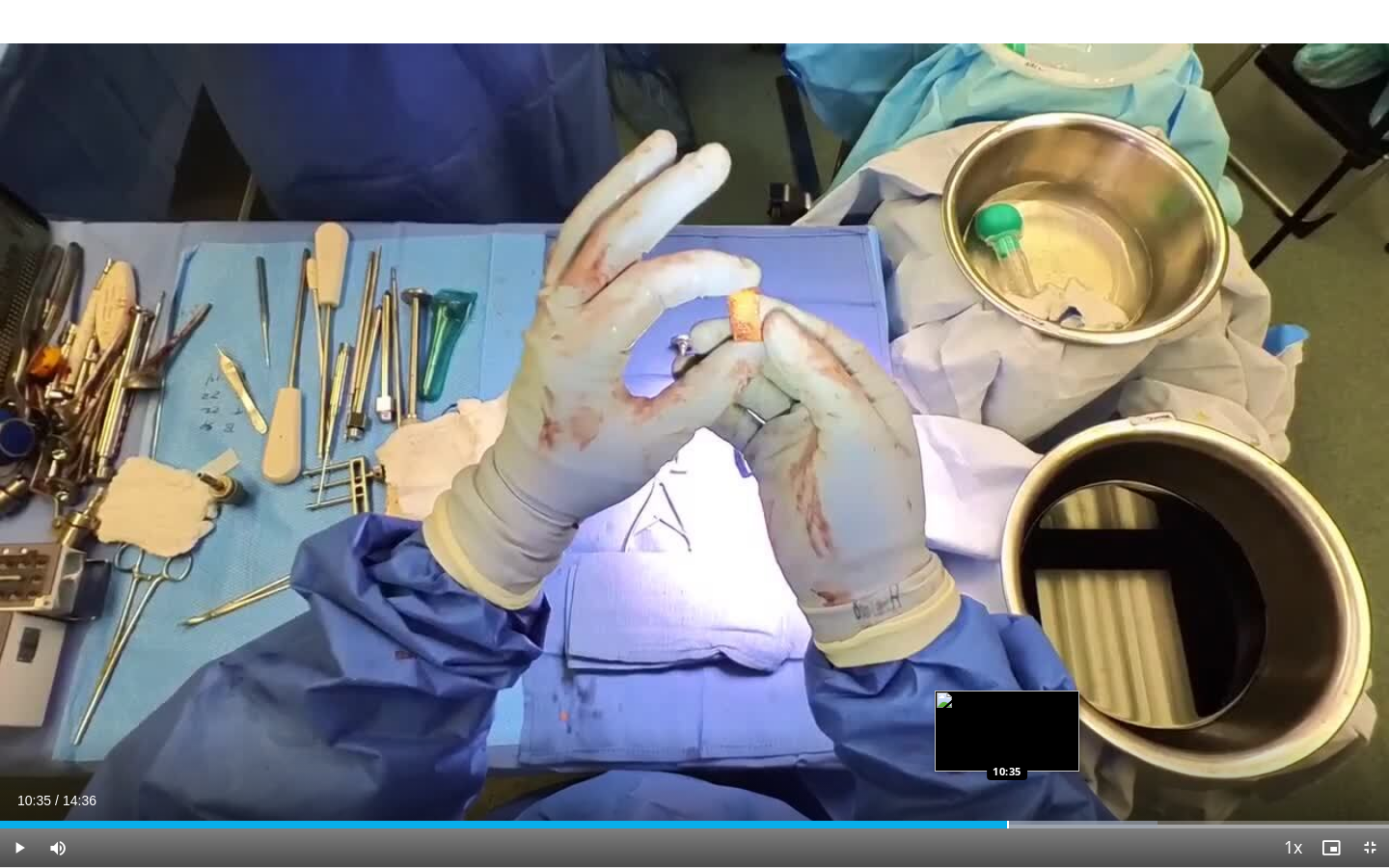 click at bounding box center (1008, 825) 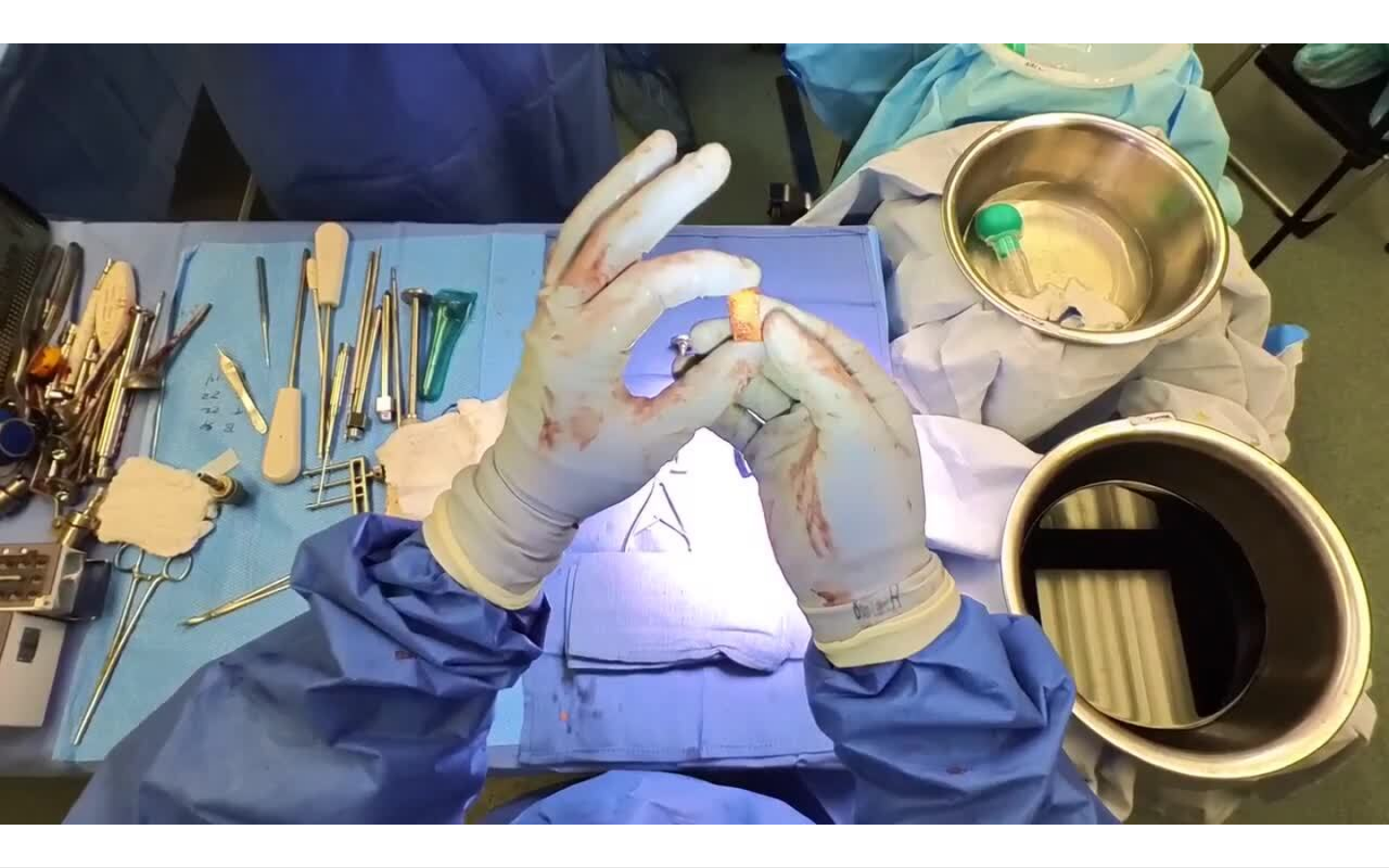 click on "**********" at bounding box center [694, 434] 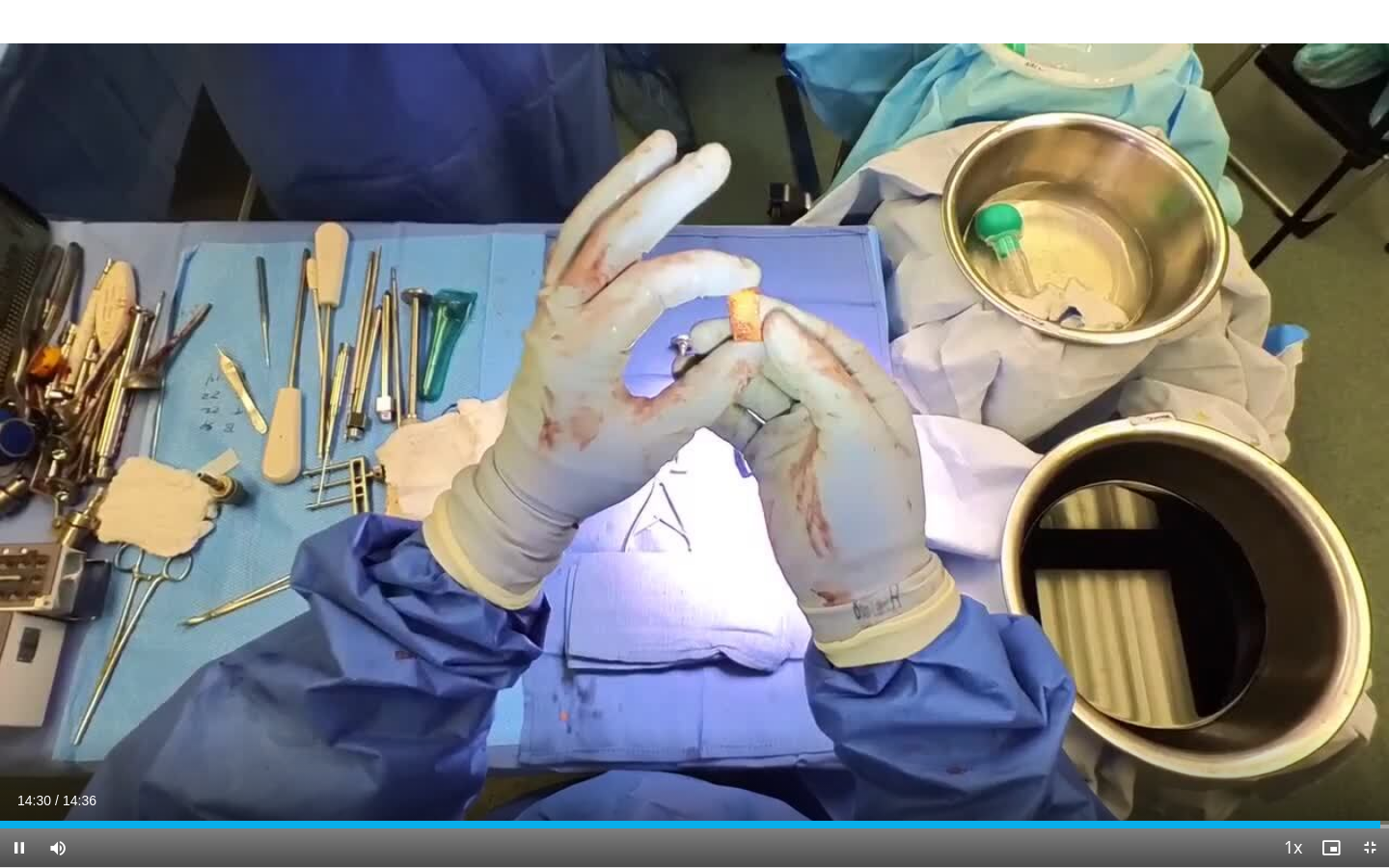 click at bounding box center [19, 848] 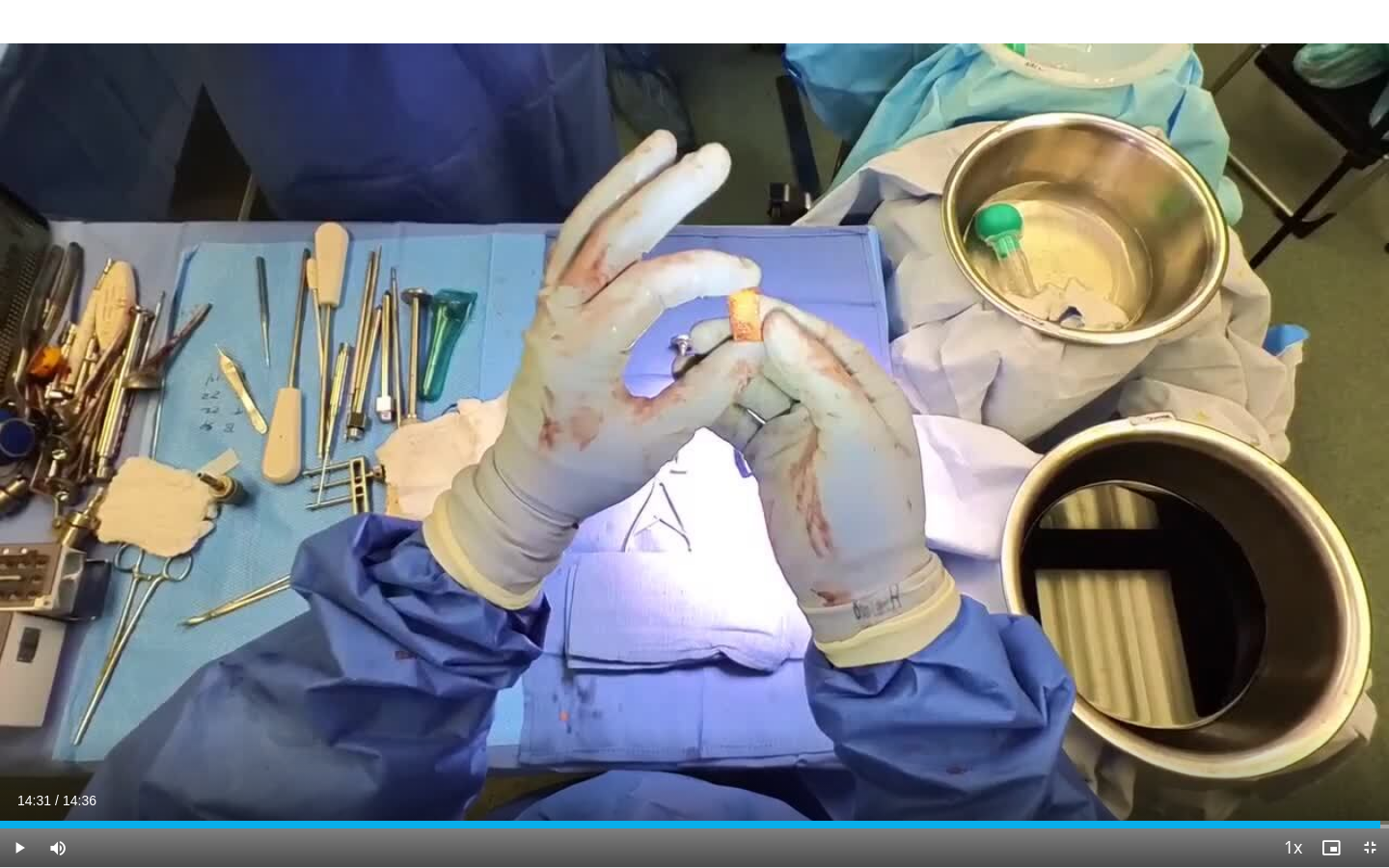 click at bounding box center [1370, 848] 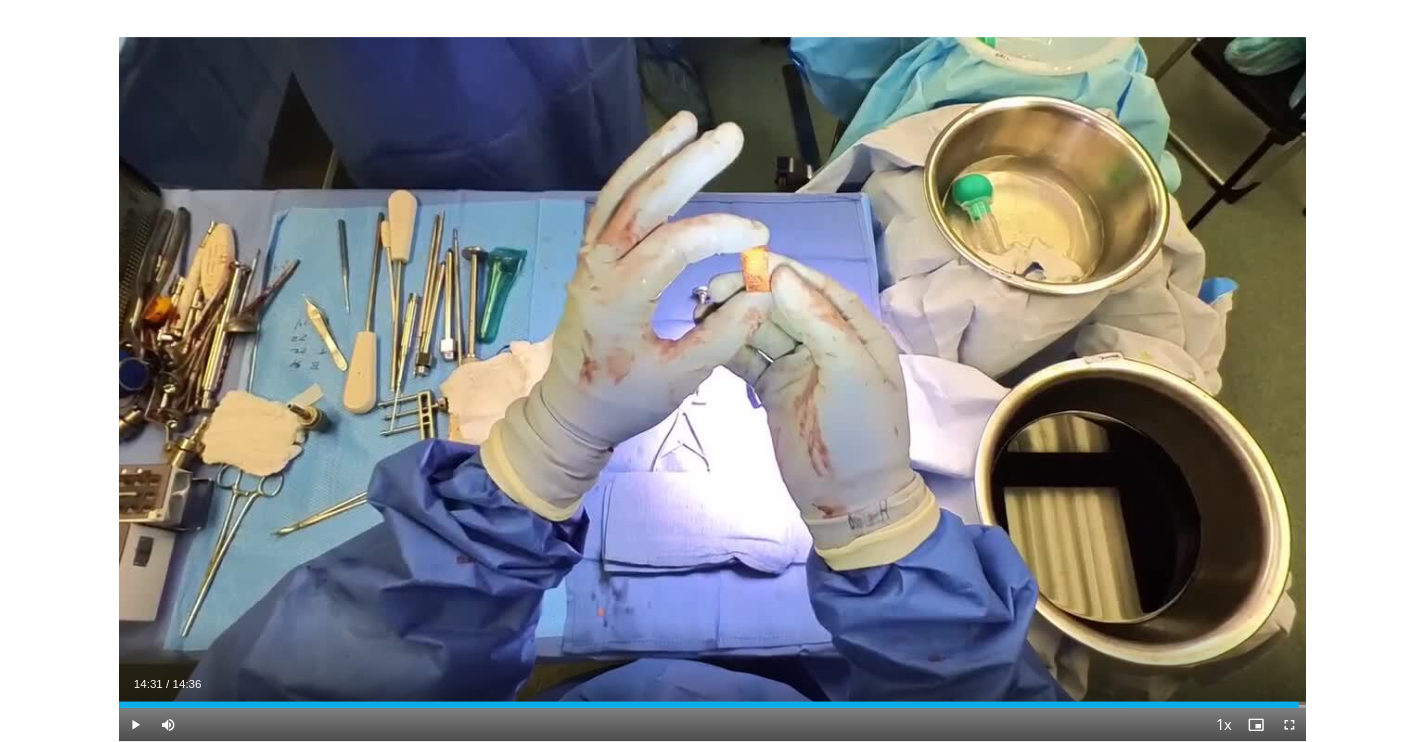scroll, scrollTop: 425, scrollLeft: 0, axis: vertical 